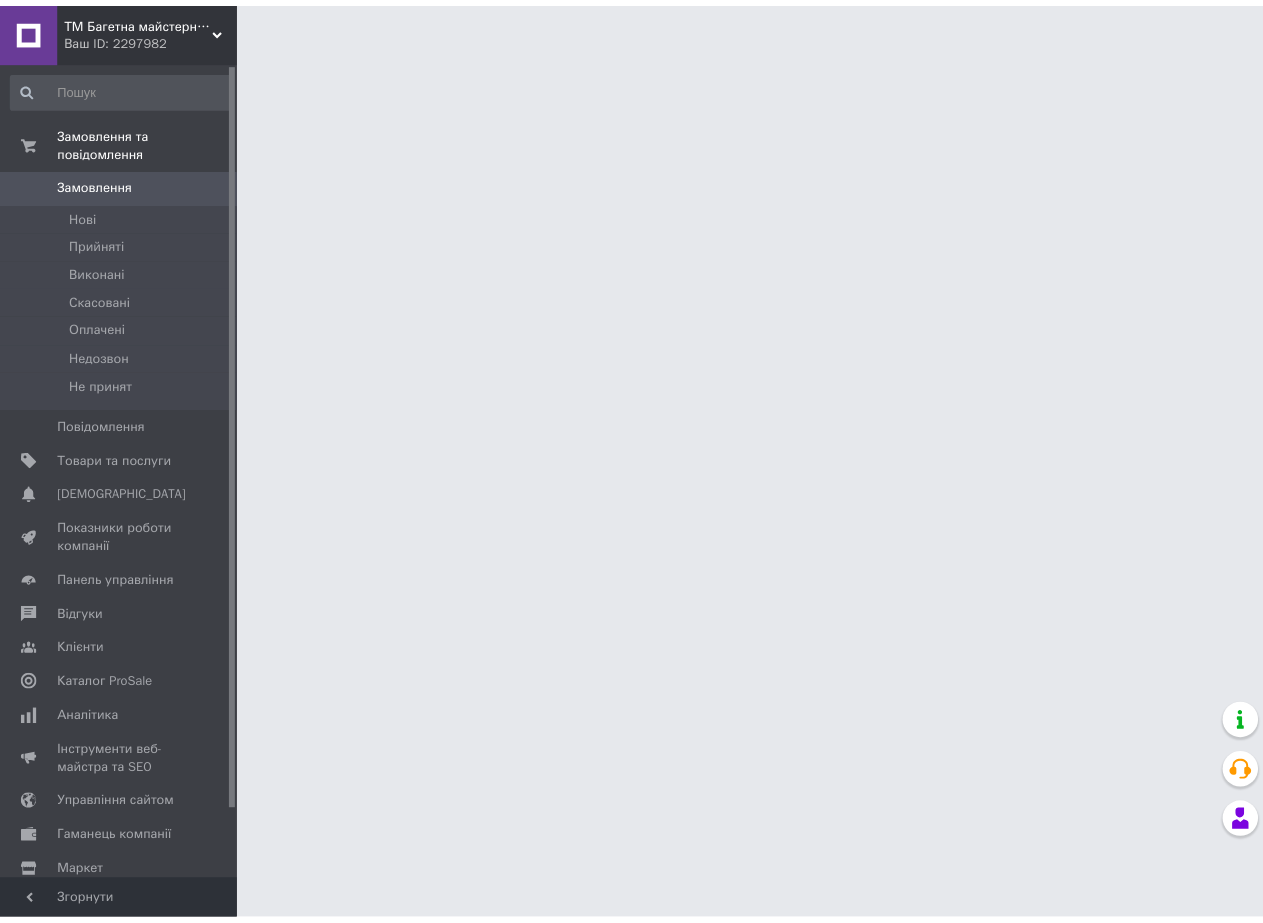 scroll, scrollTop: 0, scrollLeft: 0, axis: both 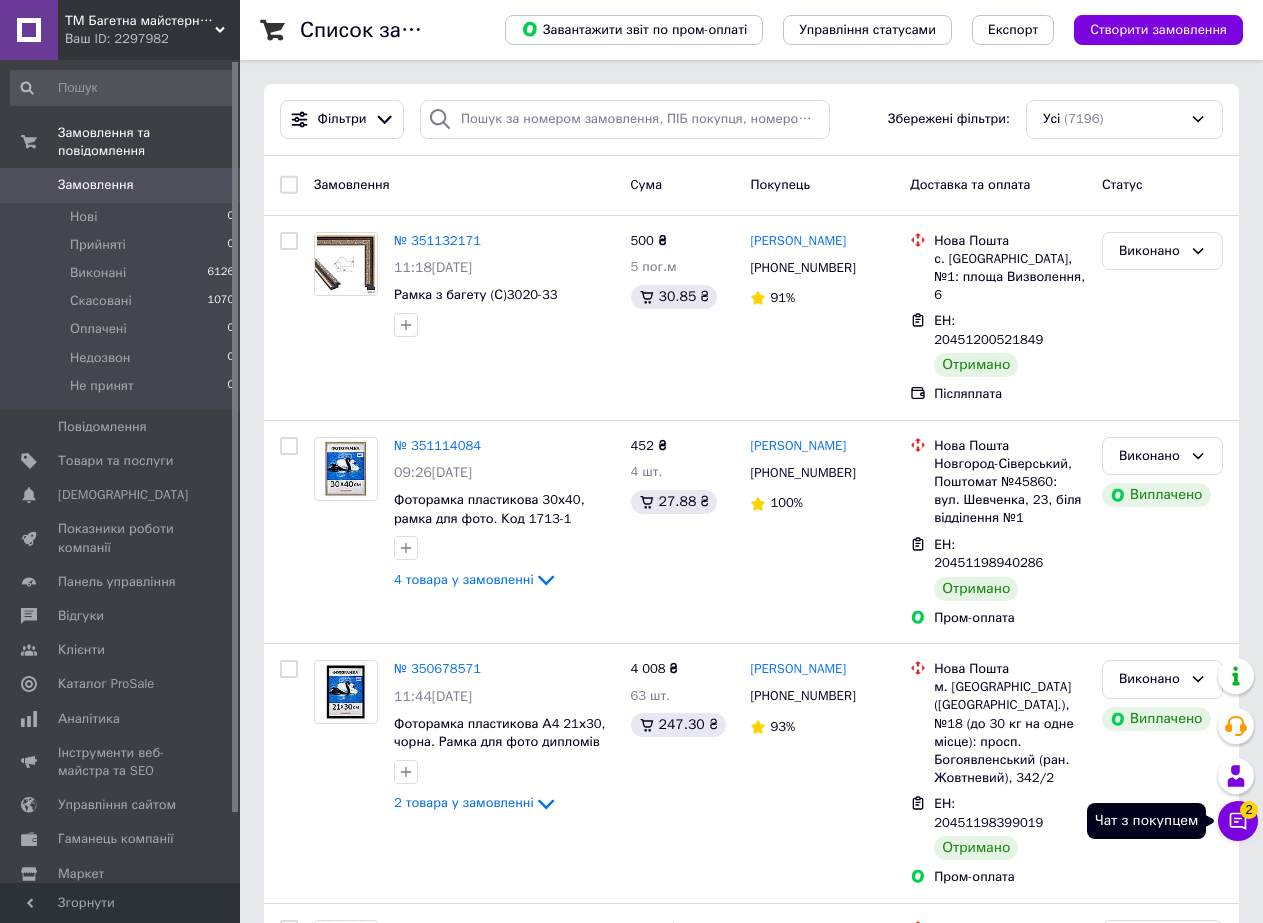click 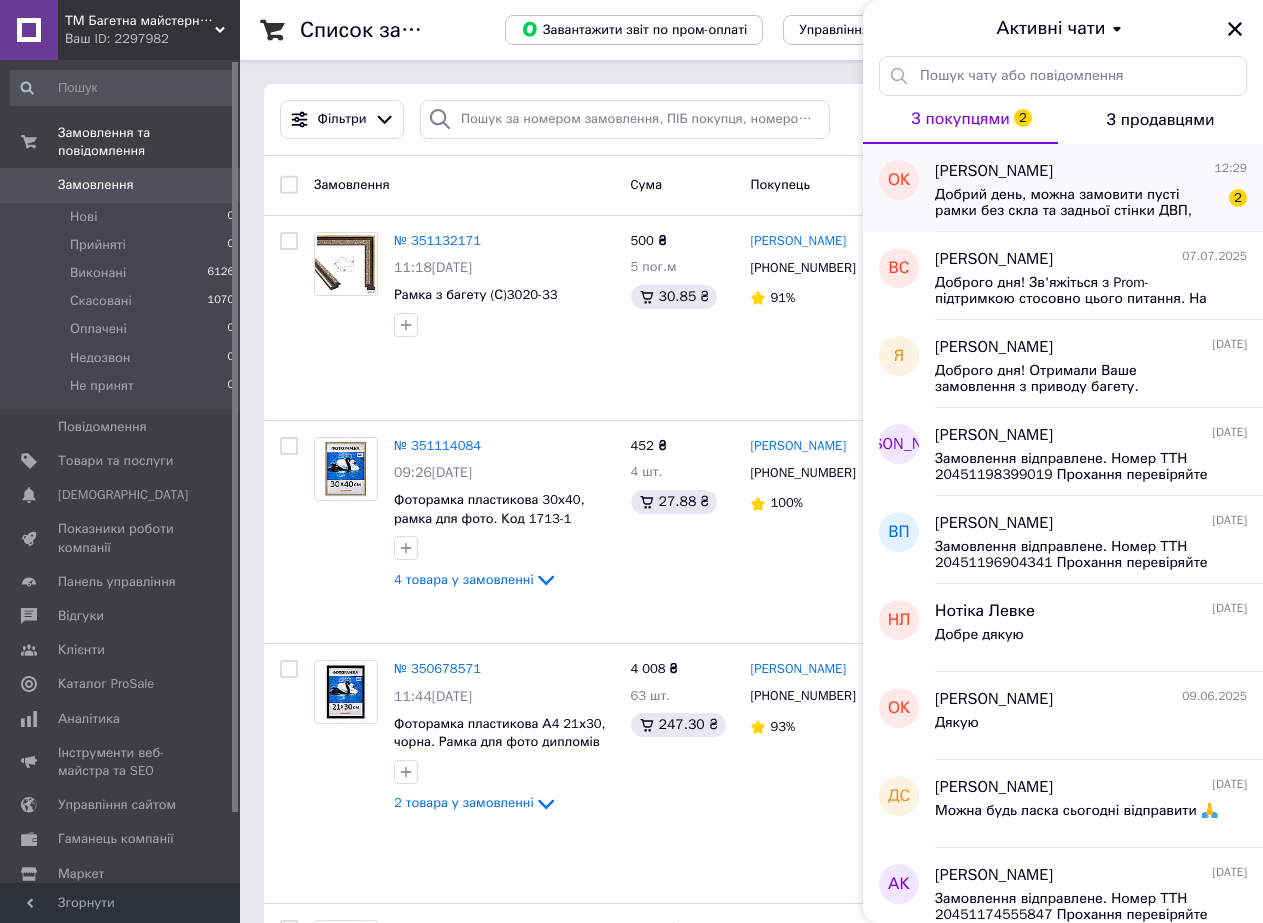 click on "[PERSON_NAME] 12:29 Добрий день, можна замовити пусті рамки без скла та задньої стінки ДВП, без кріплень
10х10:
[DATE] шт.
10х15:
1713-1 - 60 шт.
[PERSON_NAME] влізе в поштомат
[PERSON_NAME], 0686636791, [GEOGRAPHIC_DATA], поштомат 6060
або
[GEOGRAPHIC_DATA][STREET_ADDRESS]" at bounding box center (1099, 188) 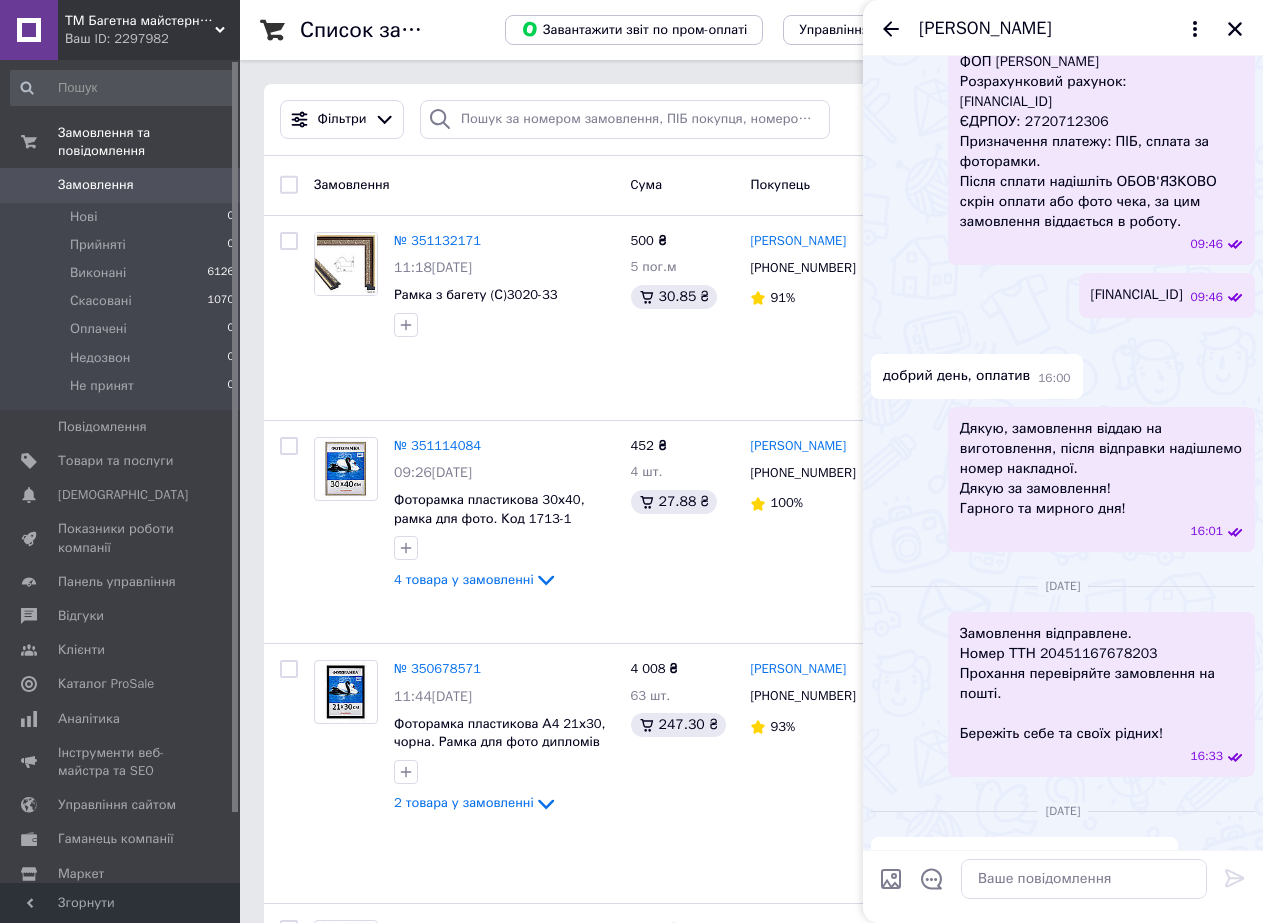 scroll, scrollTop: 2514, scrollLeft: 0, axis: vertical 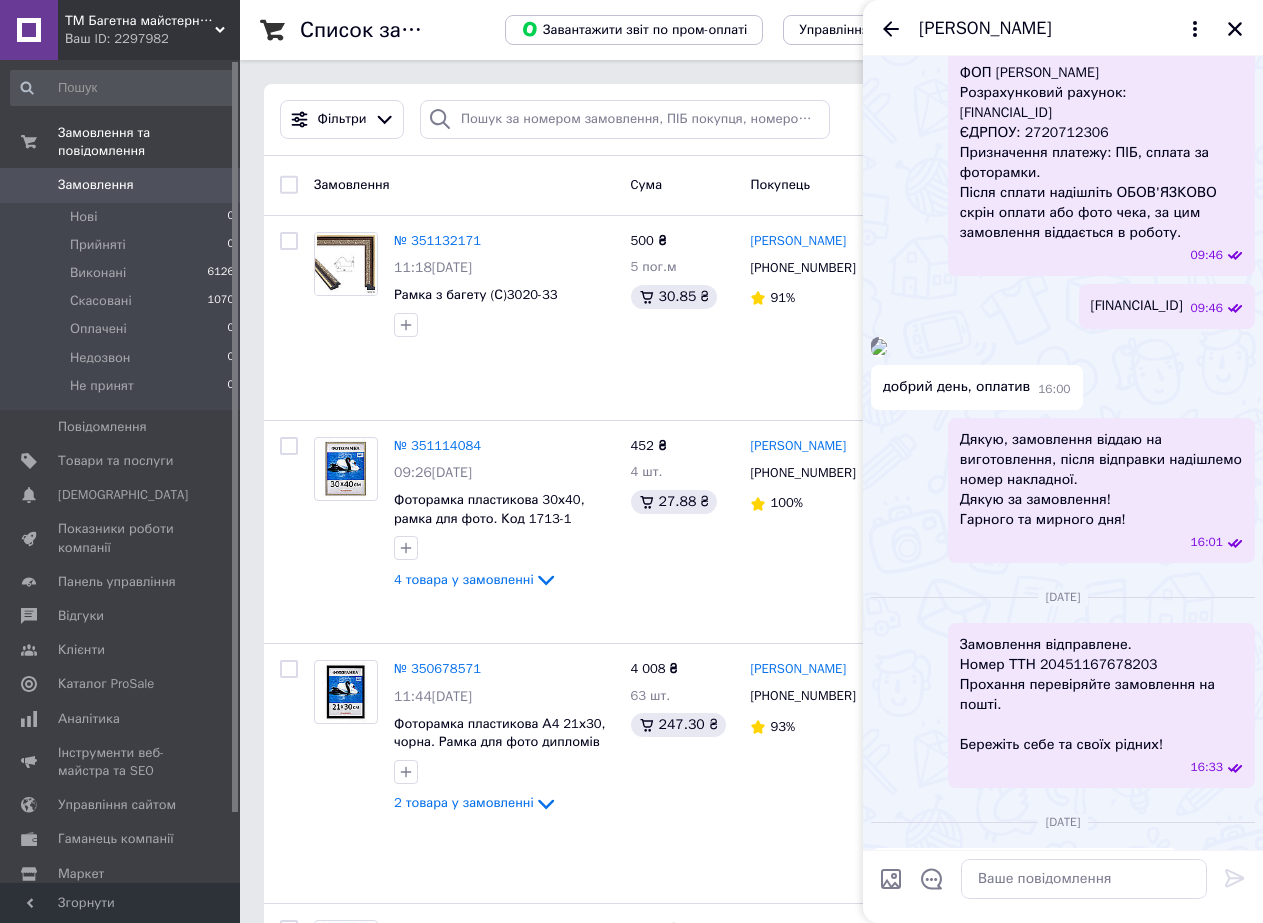 drag, startPoint x: 1091, startPoint y: 556, endPoint x: 924, endPoint y: 263, distance: 337.25064 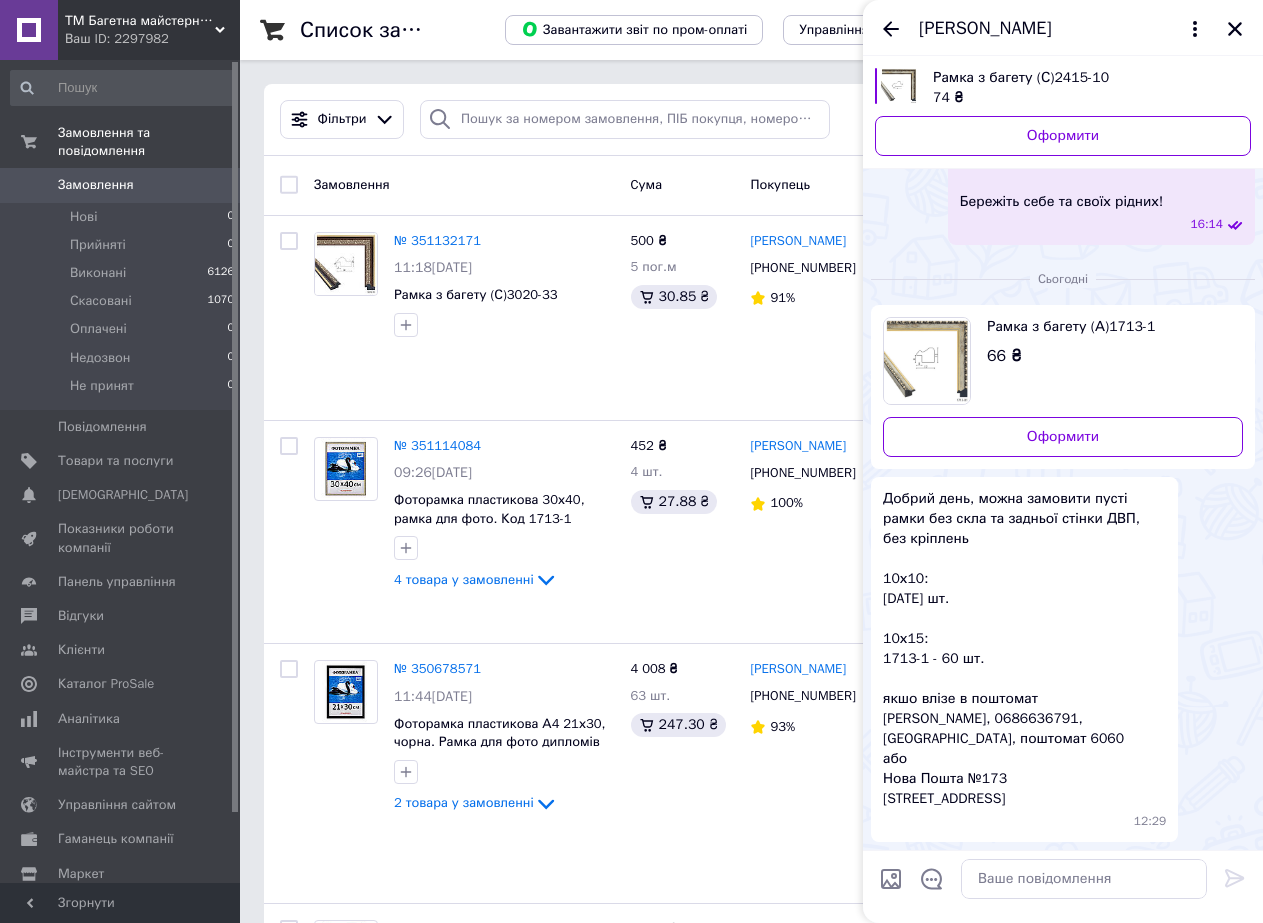 scroll, scrollTop: 6014, scrollLeft: 0, axis: vertical 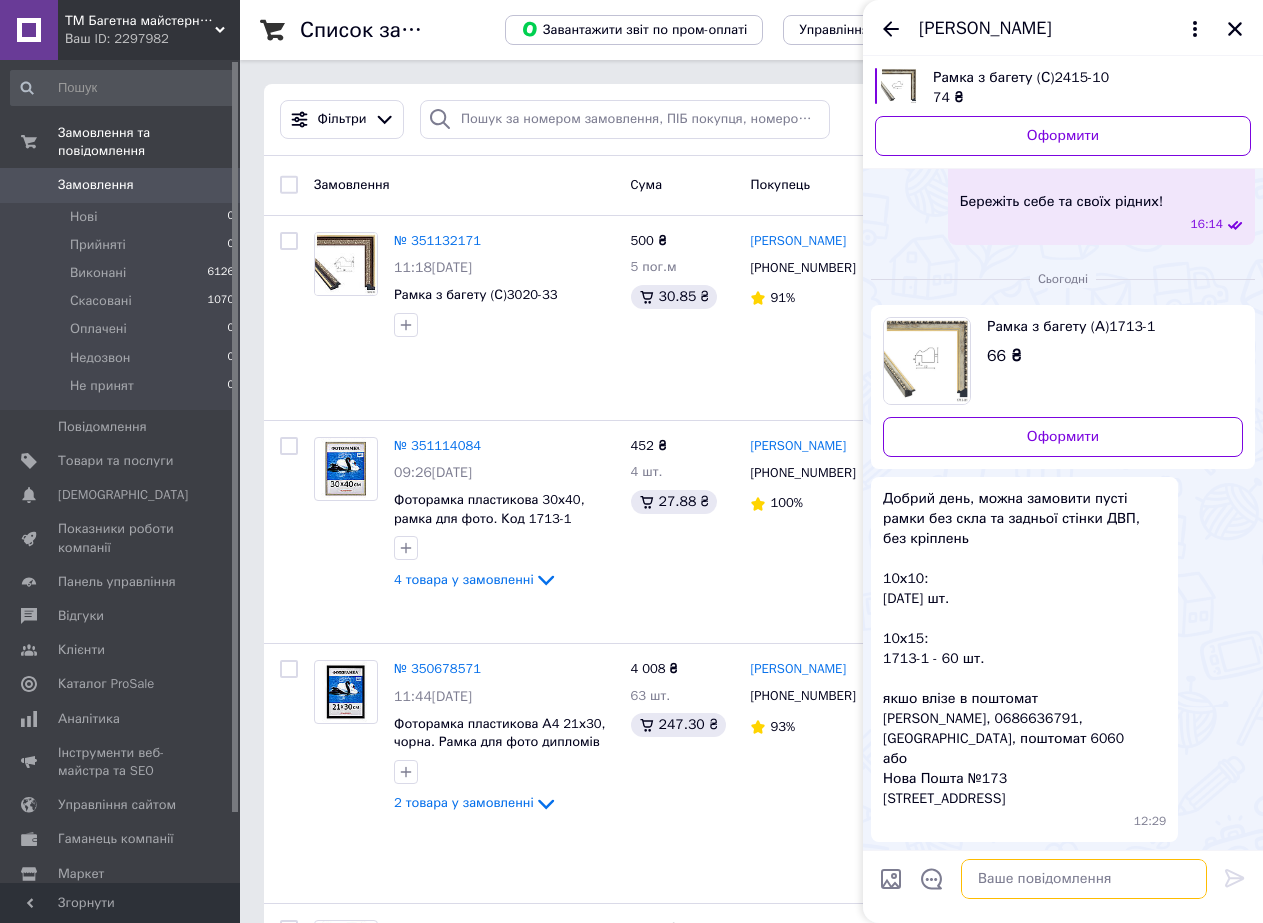 click at bounding box center (1084, 879) 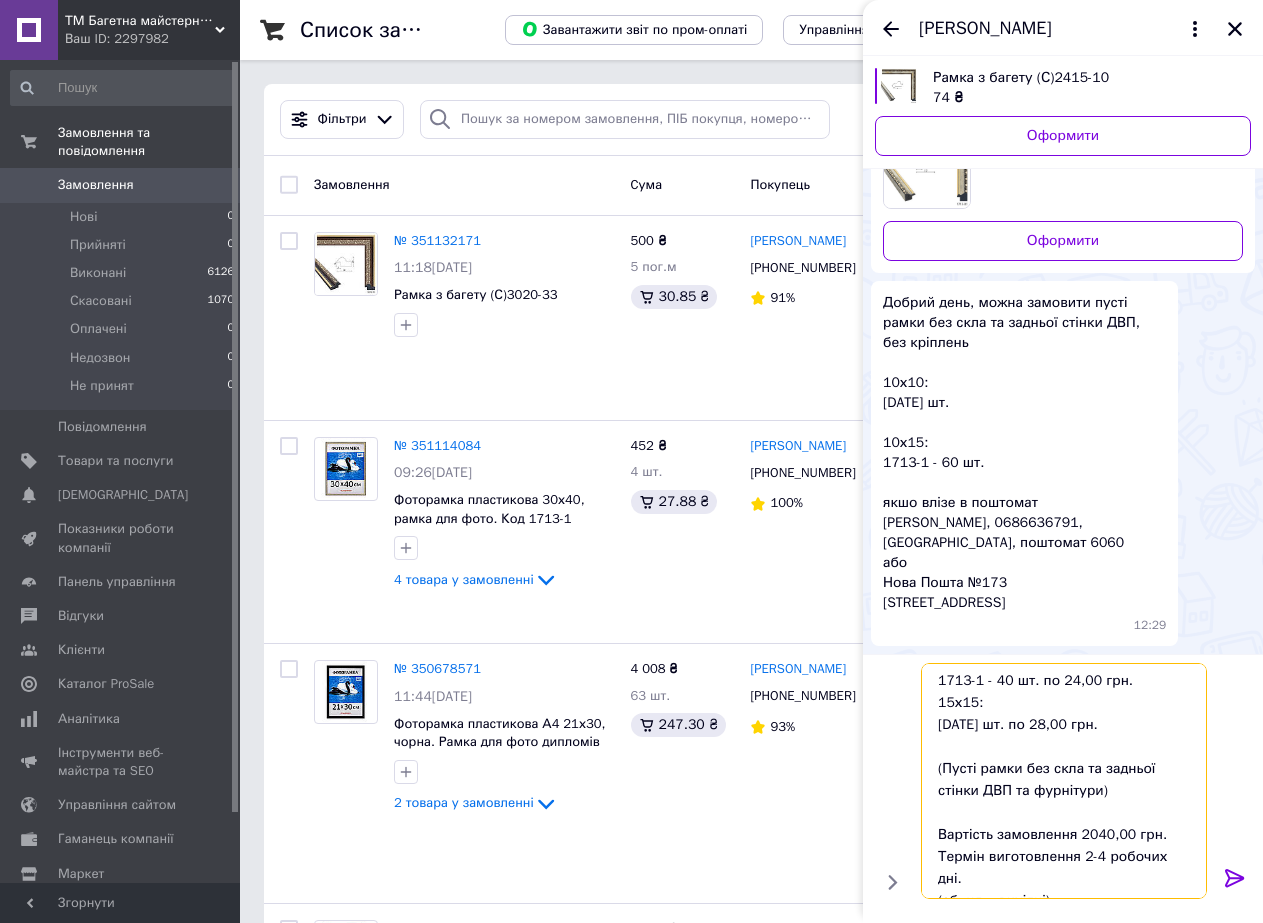 scroll, scrollTop: 12, scrollLeft: 0, axis: vertical 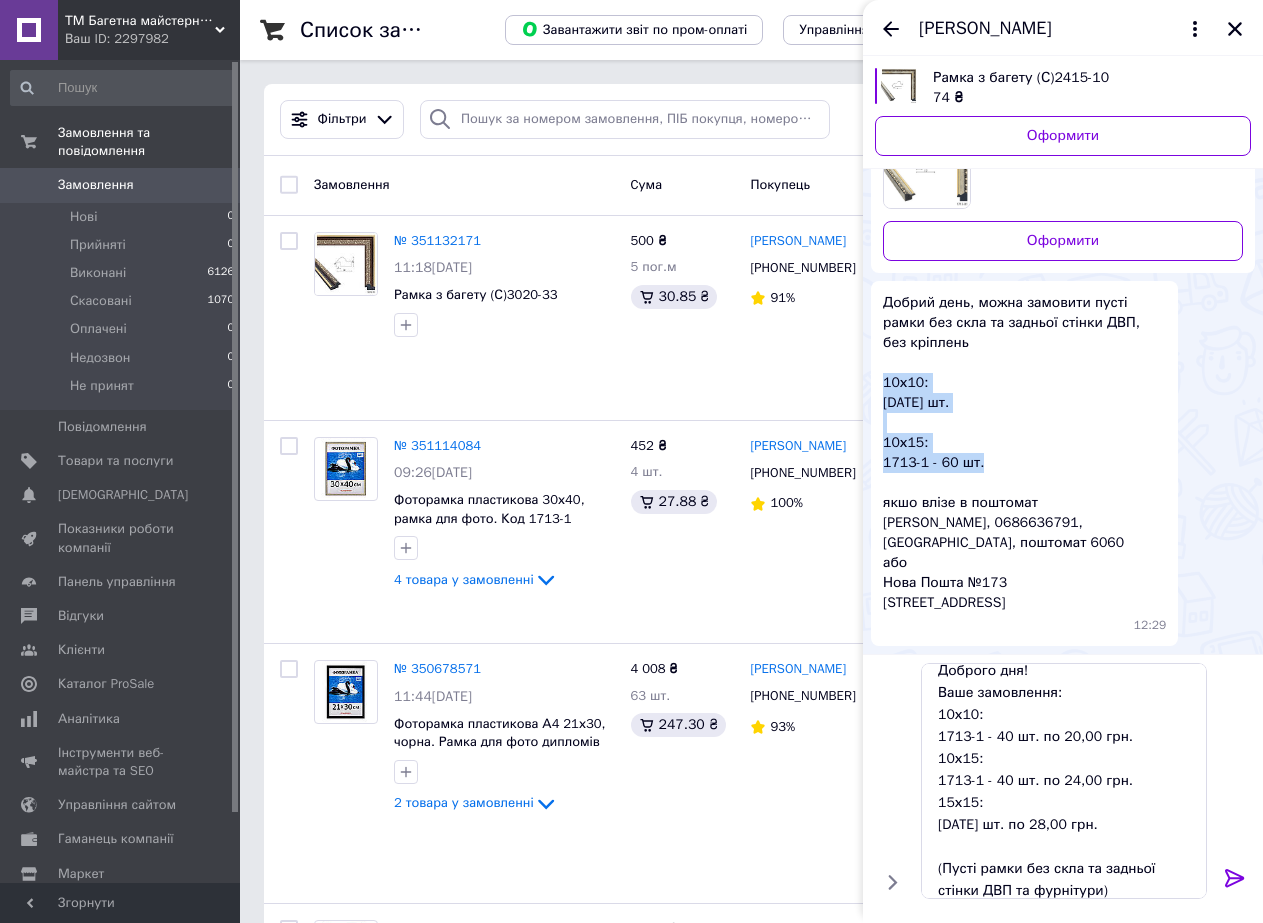 drag, startPoint x: 1017, startPoint y: 561, endPoint x: 872, endPoint y: 485, distance: 163.71011 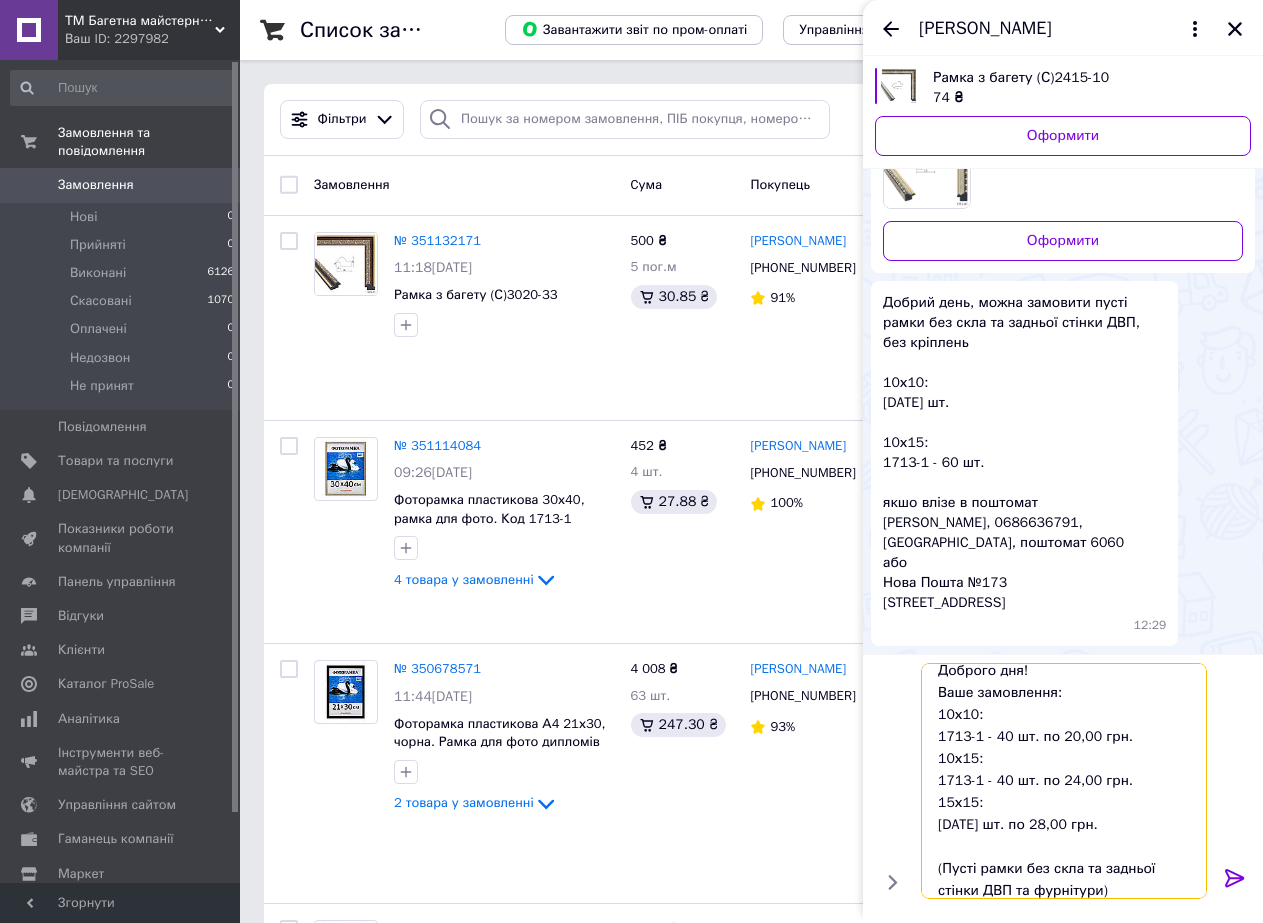 drag, startPoint x: 1125, startPoint y: 831, endPoint x: 937, endPoint y: 722, distance: 217.31314 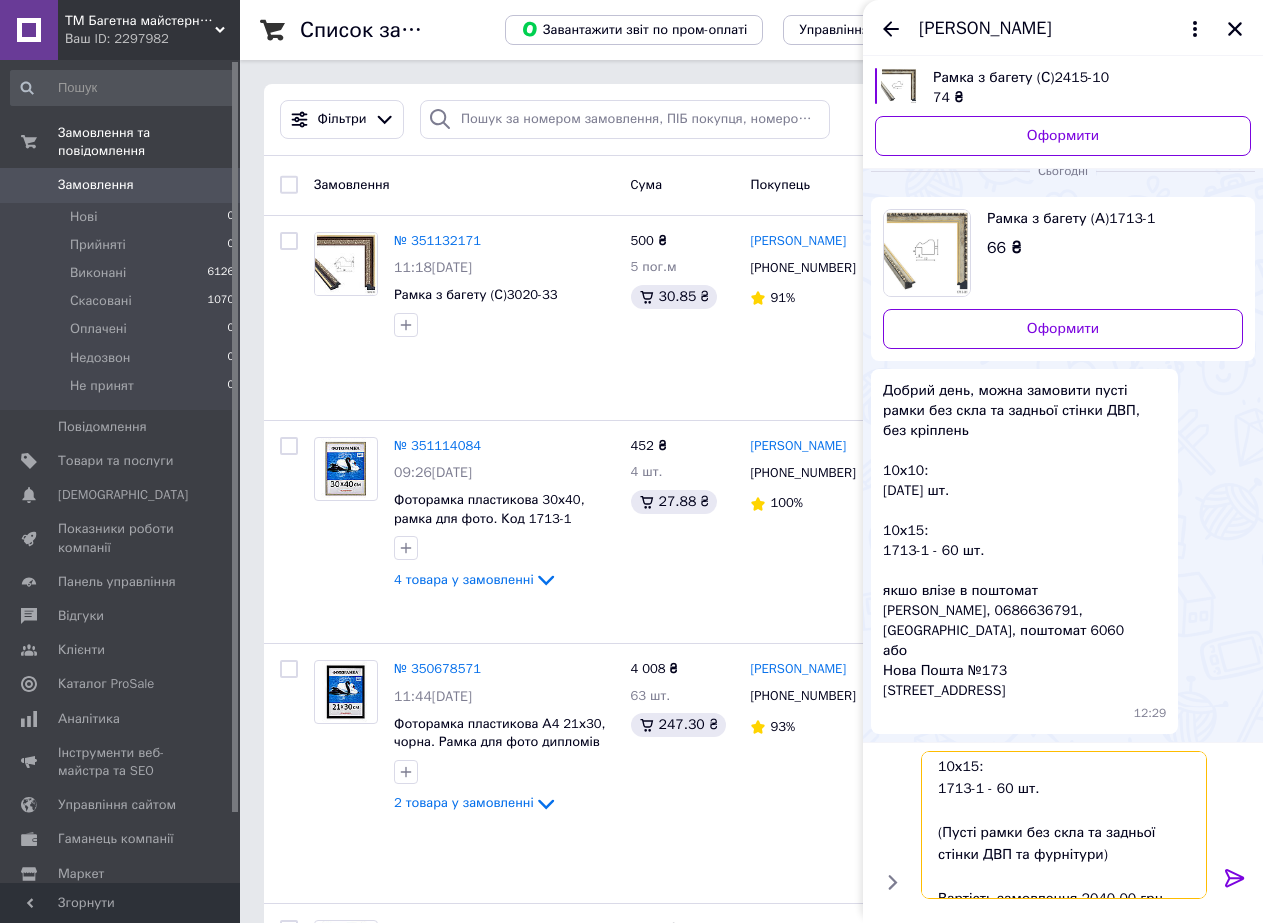 scroll, scrollTop: 14, scrollLeft: 0, axis: vertical 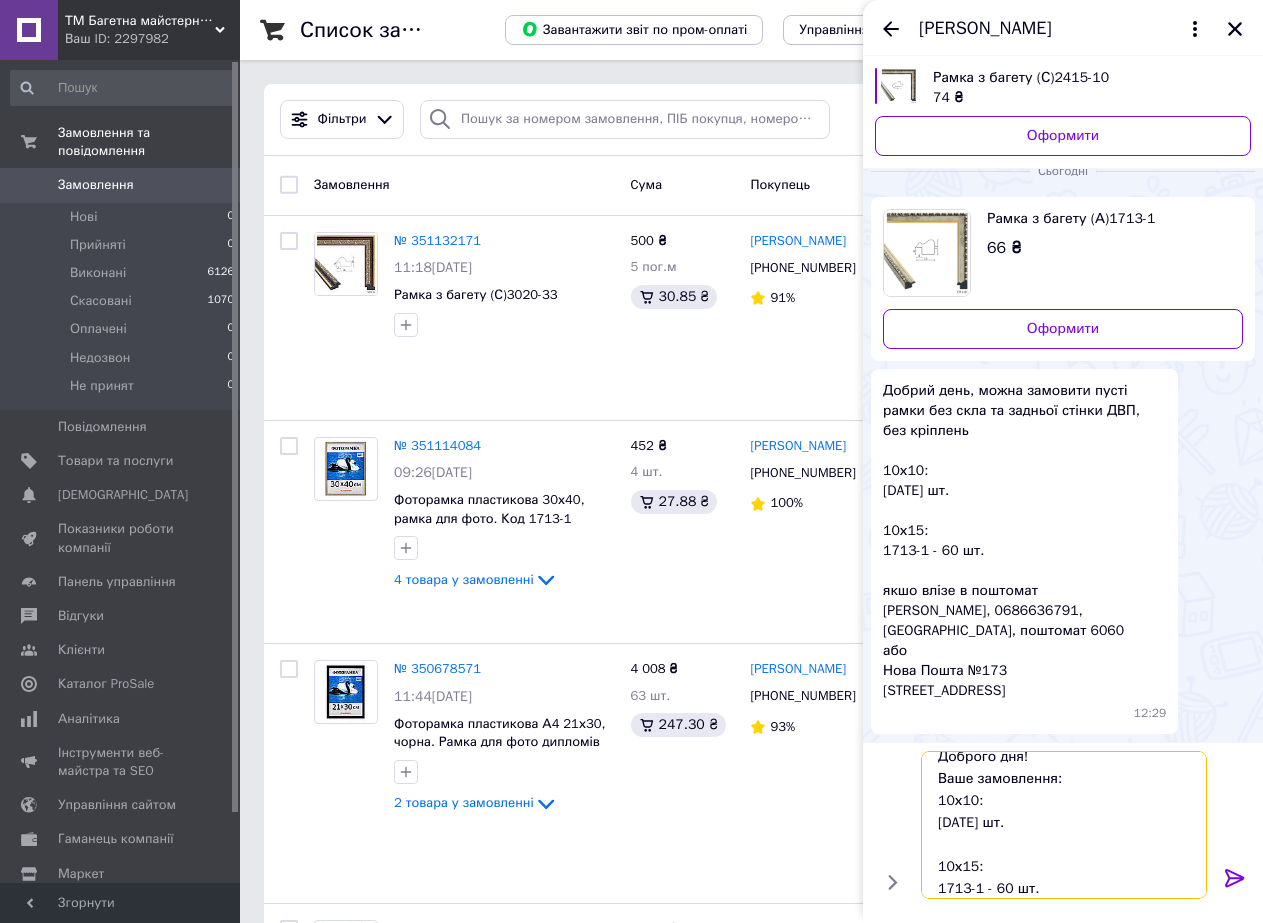 click on "Доброго дня!
Ваше замовлення:
10х10:
[DATE] шт.
10х15:
1713-1 - 60 шт.
(Пусті рамки без скла та задньої стінки ДВП та фурнітури)
Вартість замовлення 2040,00 грн.
Термін виготовлення 2-4 робочих дні.
(сб.-нд. - вихідні)" at bounding box center [1064, 825] 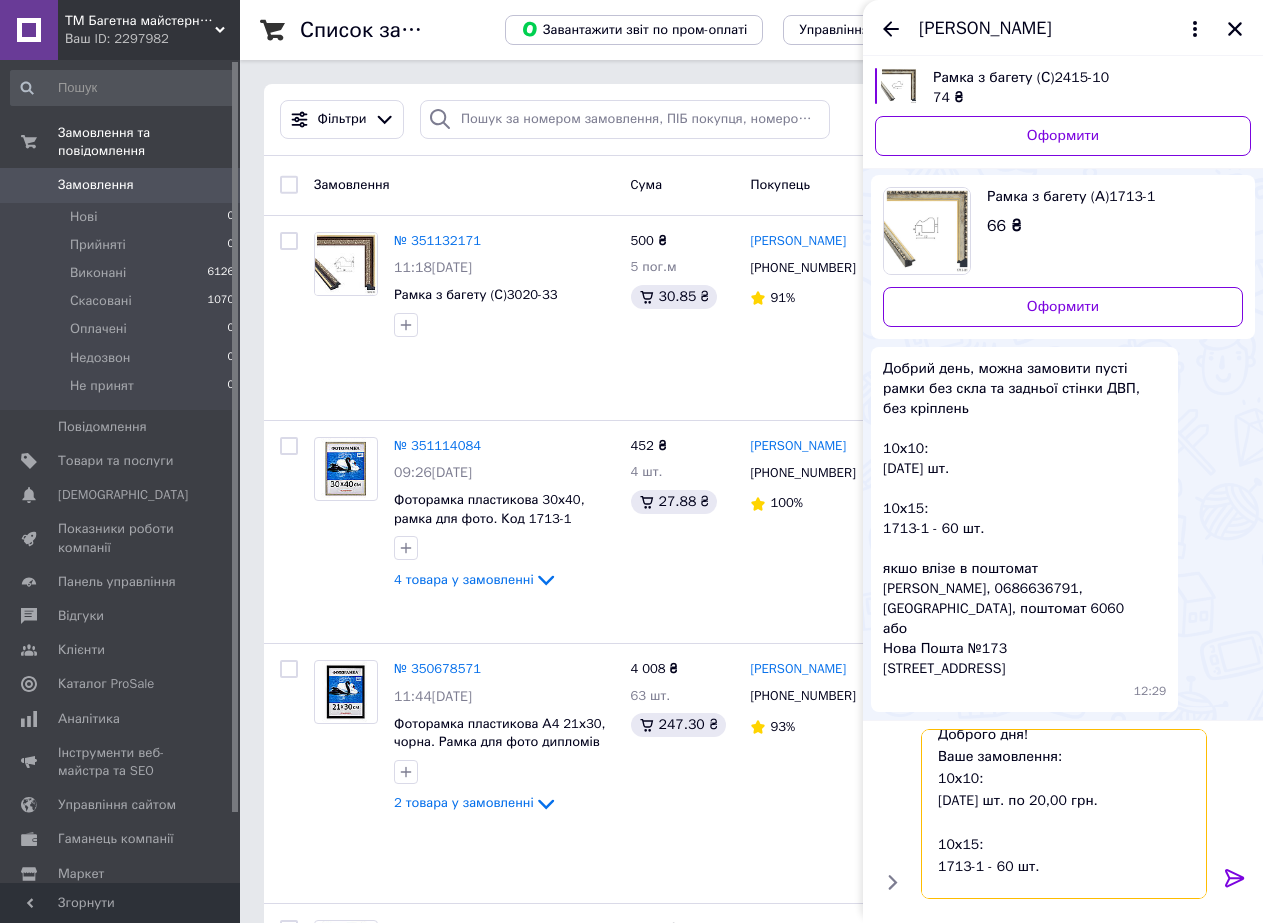click on "Доброго дня!
Ваше замовлення:
10х10:
[DATE] шт. по 20,00 грн.
10х15:
1713-1 - 60 шт.
(Пусті рамки без скла та задньої стінки ДВП та фурнітури)
Вартість замовлення 2040,00 грн.
Термін виготовлення 2-4 робочих дні.
(сб.-нд. - вихідні)" at bounding box center [1064, 814] 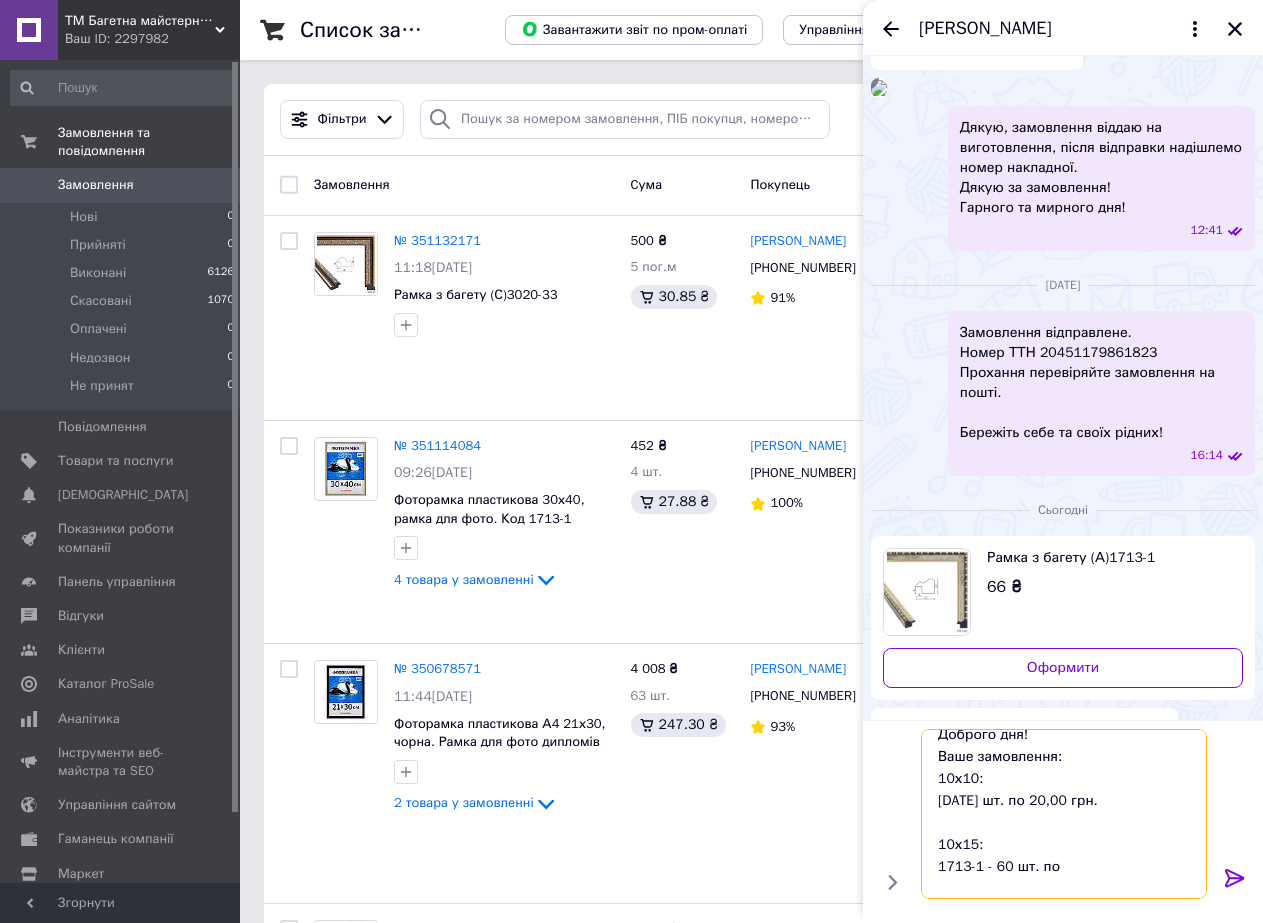 scroll, scrollTop: 4414, scrollLeft: 0, axis: vertical 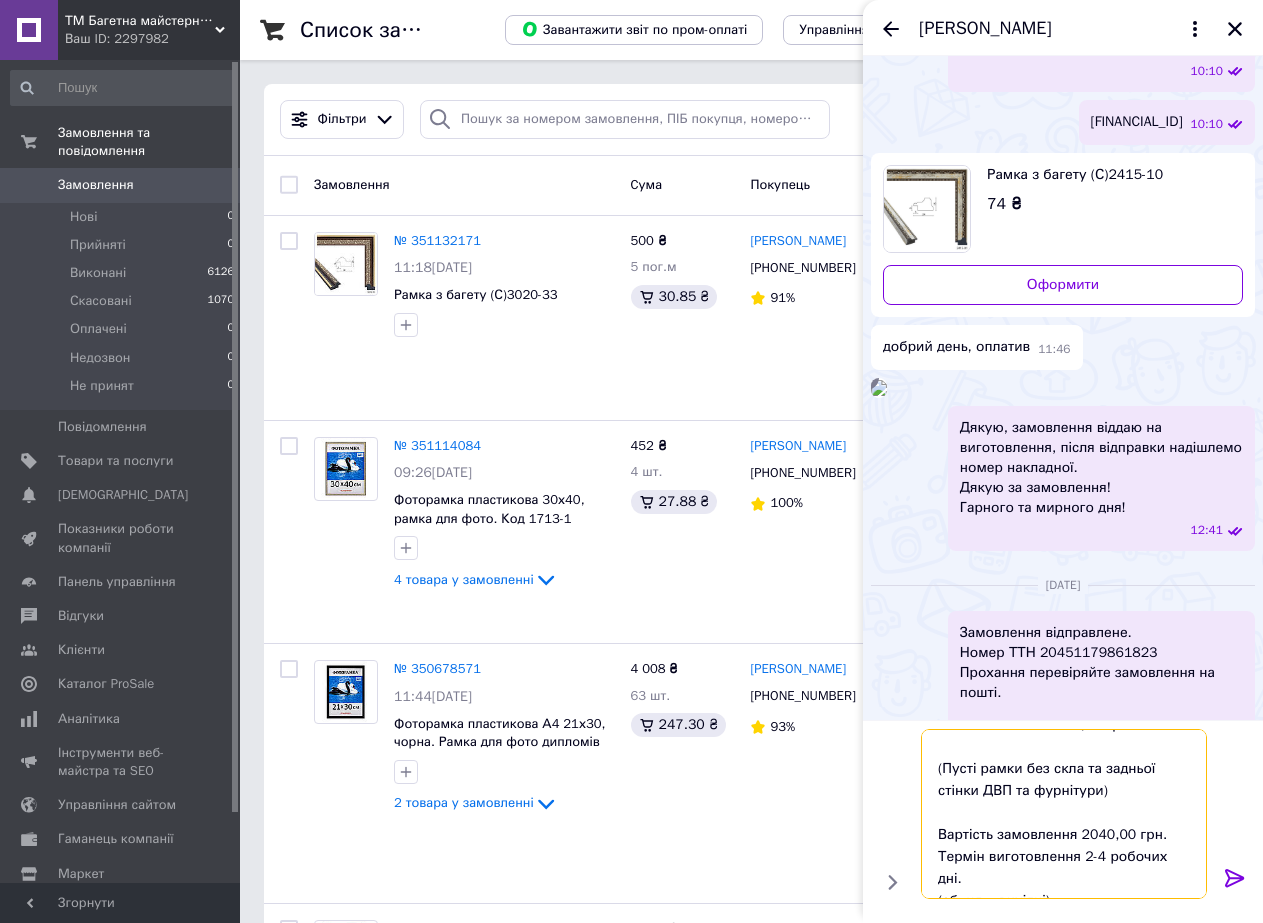 click on "Доброго дня!
Ваше замовлення:
10х10:
[DATE] шт. по 20,00 грн.
10х15:
1713-1 - 60 шт. по 24,00 грн.
(Пусті рамки без скла та задньої стінки ДВП та фурнітури)
Вартість замовлення 2040,00 грн.
Термін виготовлення 2-4 робочих дні.
(сб.-нд. - вихідні)" at bounding box center [1064, 814] 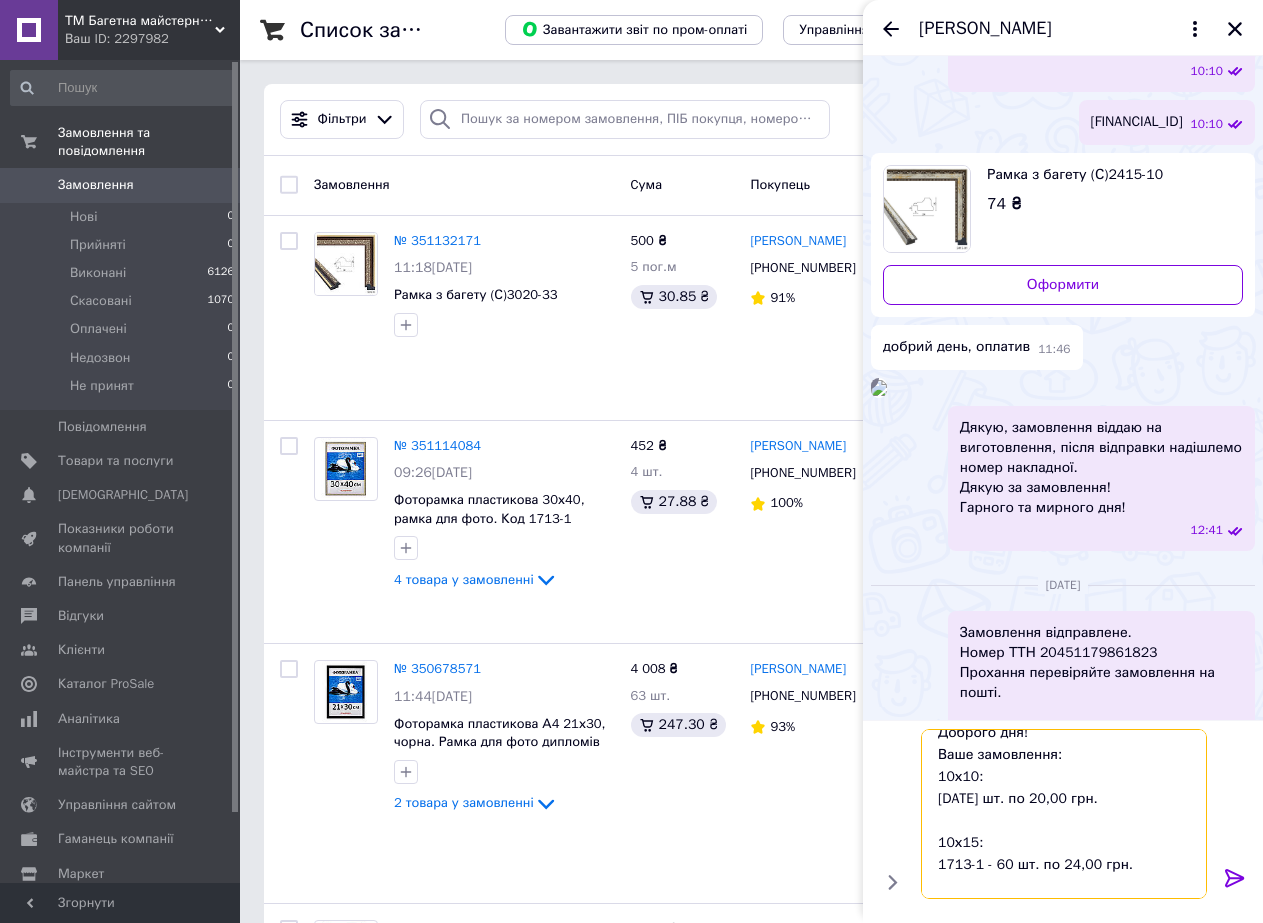 scroll, scrollTop: 0, scrollLeft: 0, axis: both 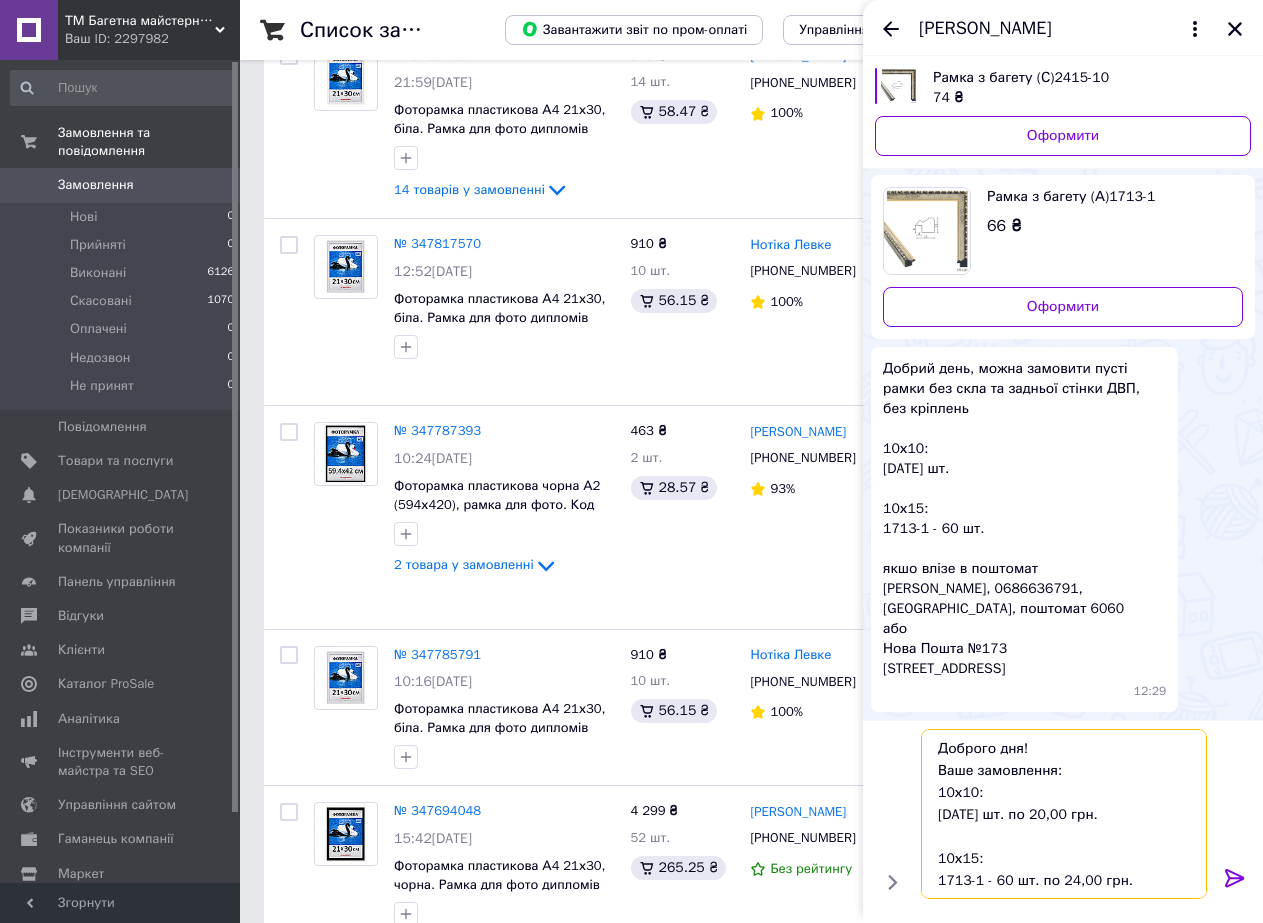 type on "Доброго дня!
Ваше замовлення:
10х10:
[DATE] шт. по 20,00 грн.
10х15:
1713-1 - 60 шт. по 24,00 грн.
(Пусті рамки без скла та задньої стінки ДВП та фурнітури)
Вартість замовлення 1840,00 грн.
Термін виготовлення 2-4 робочих дні.
(сб.-нд. - вихідні)" 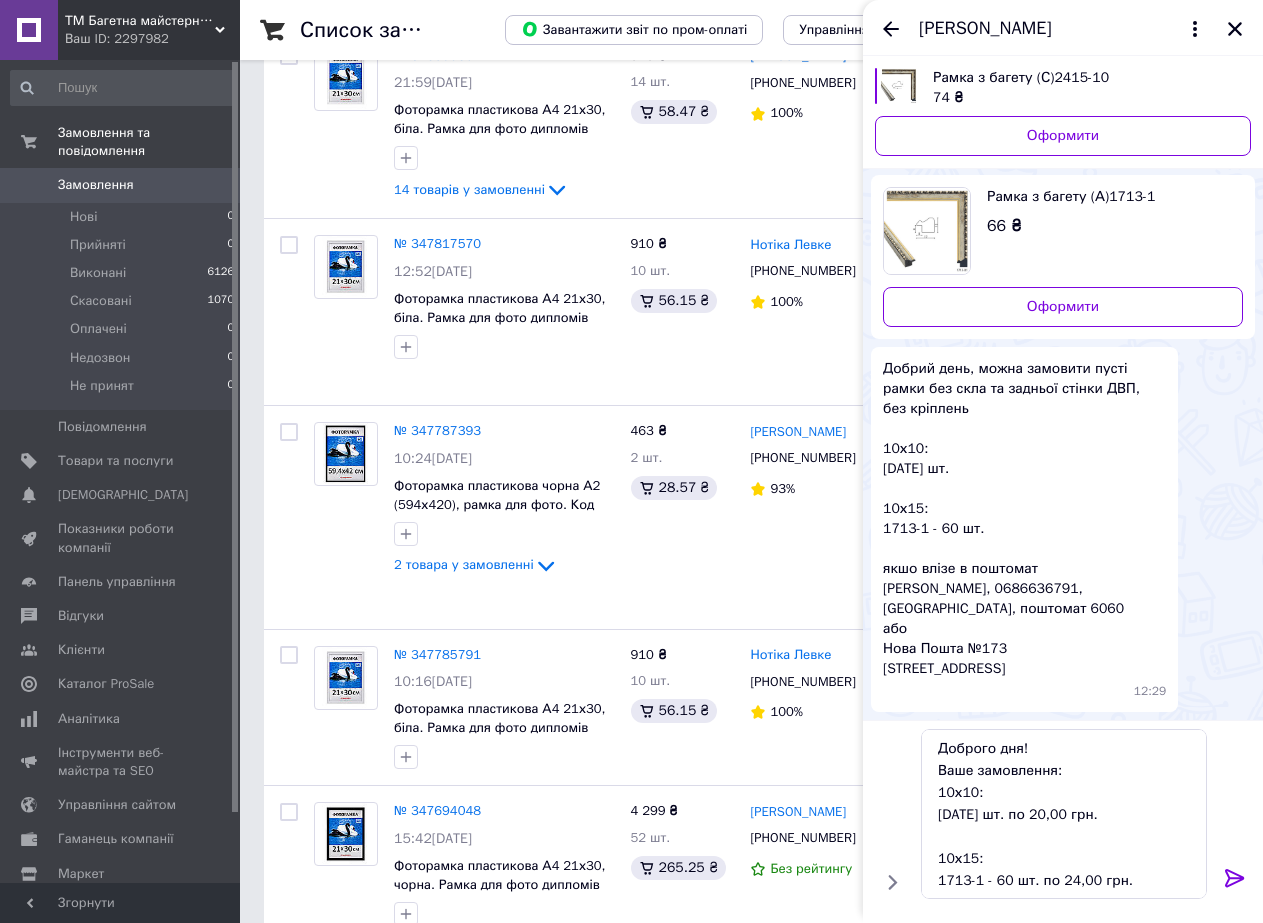 click at bounding box center (927, 231) 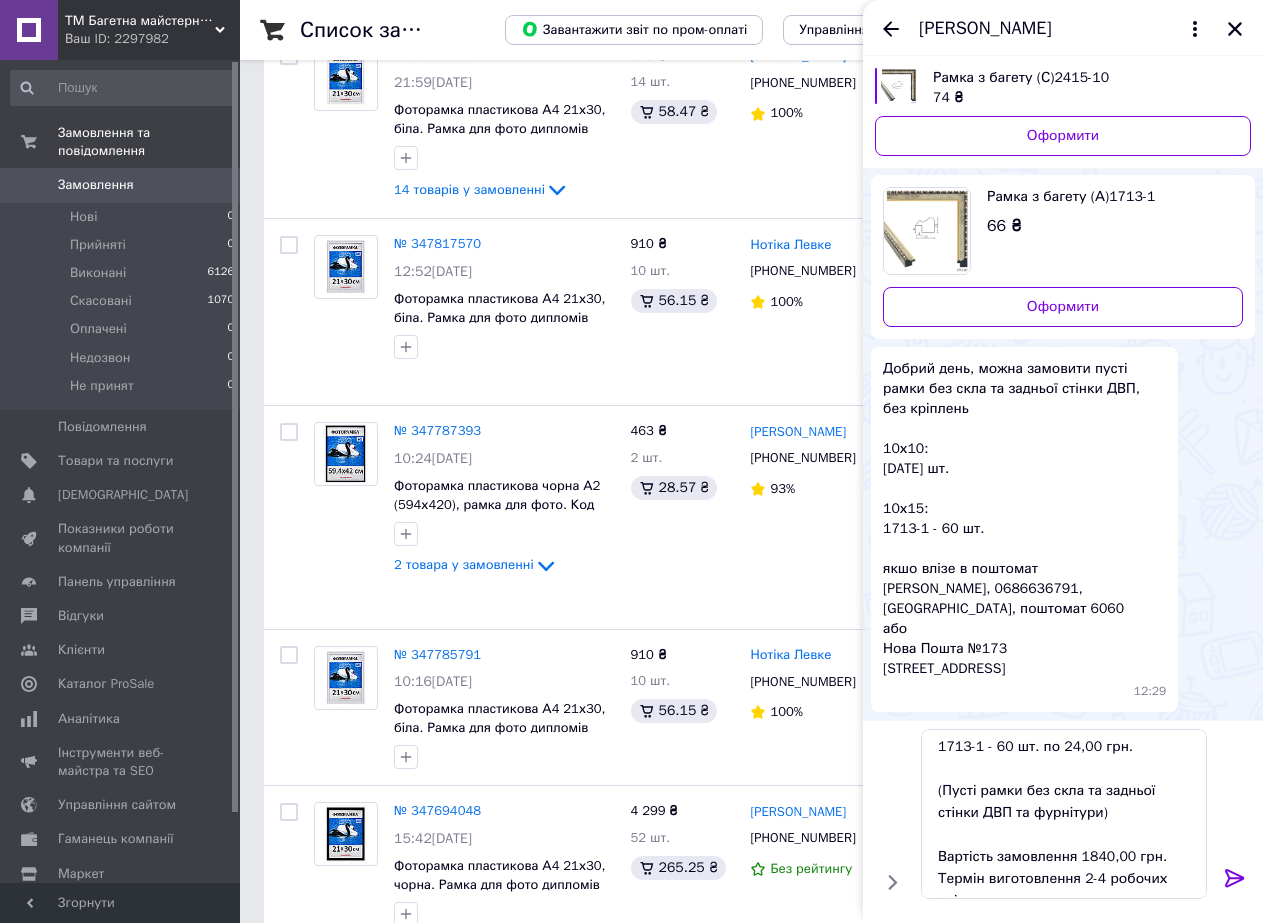 scroll, scrollTop: 156, scrollLeft: 0, axis: vertical 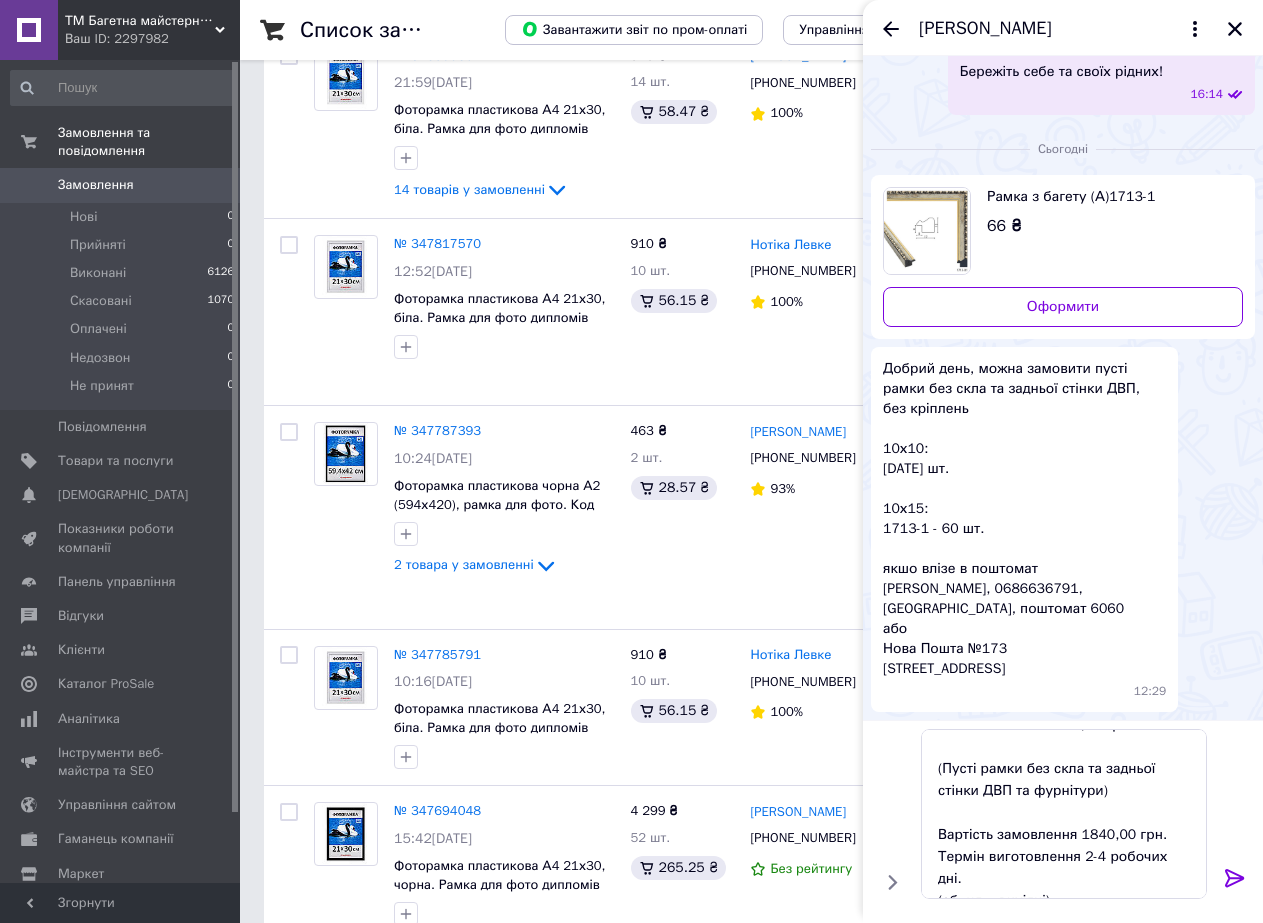drag, startPoint x: 1102, startPoint y: 564, endPoint x: 925, endPoint y: 403, distance: 239.26973 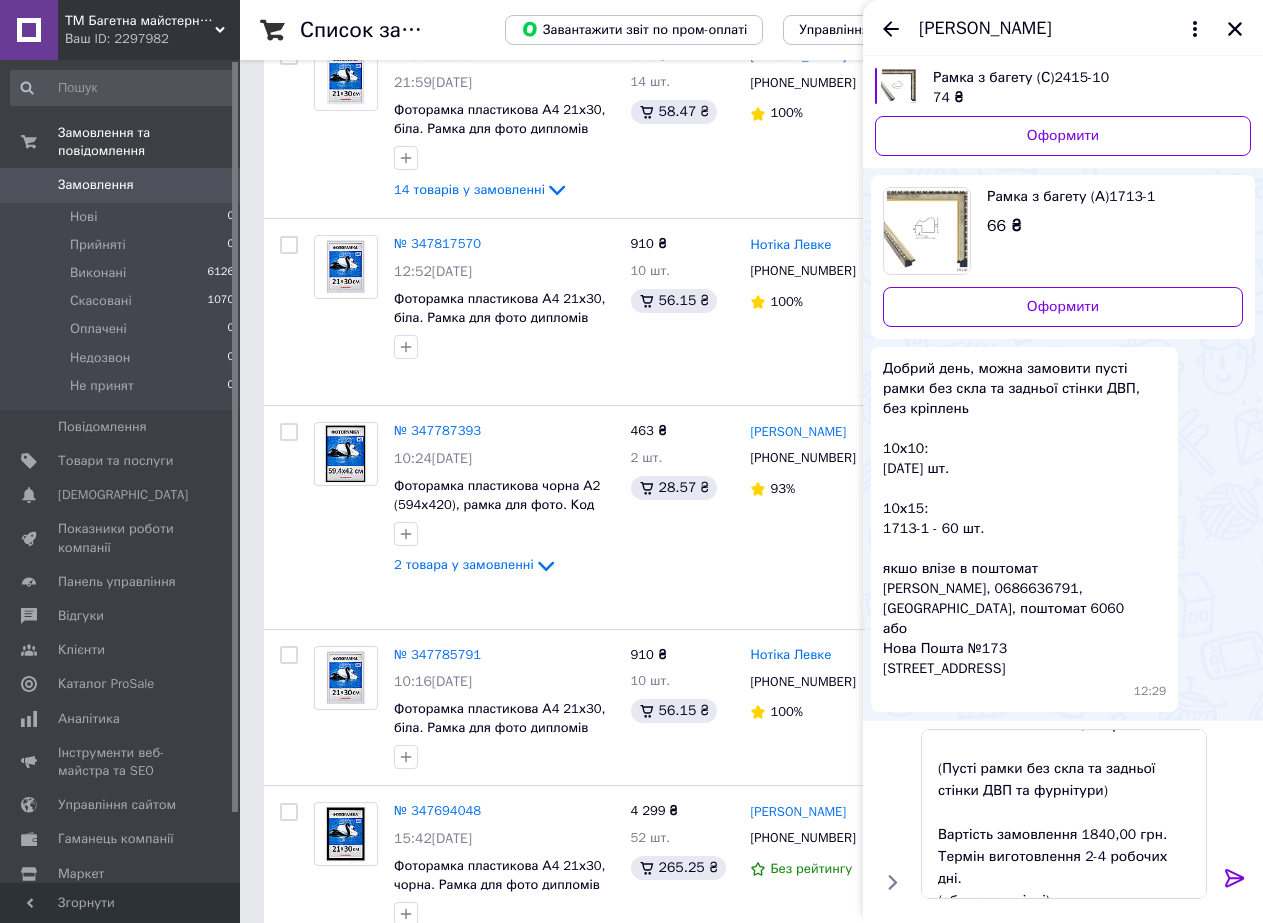 scroll, scrollTop: 11714, scrollLeft: 0, axis: vertical 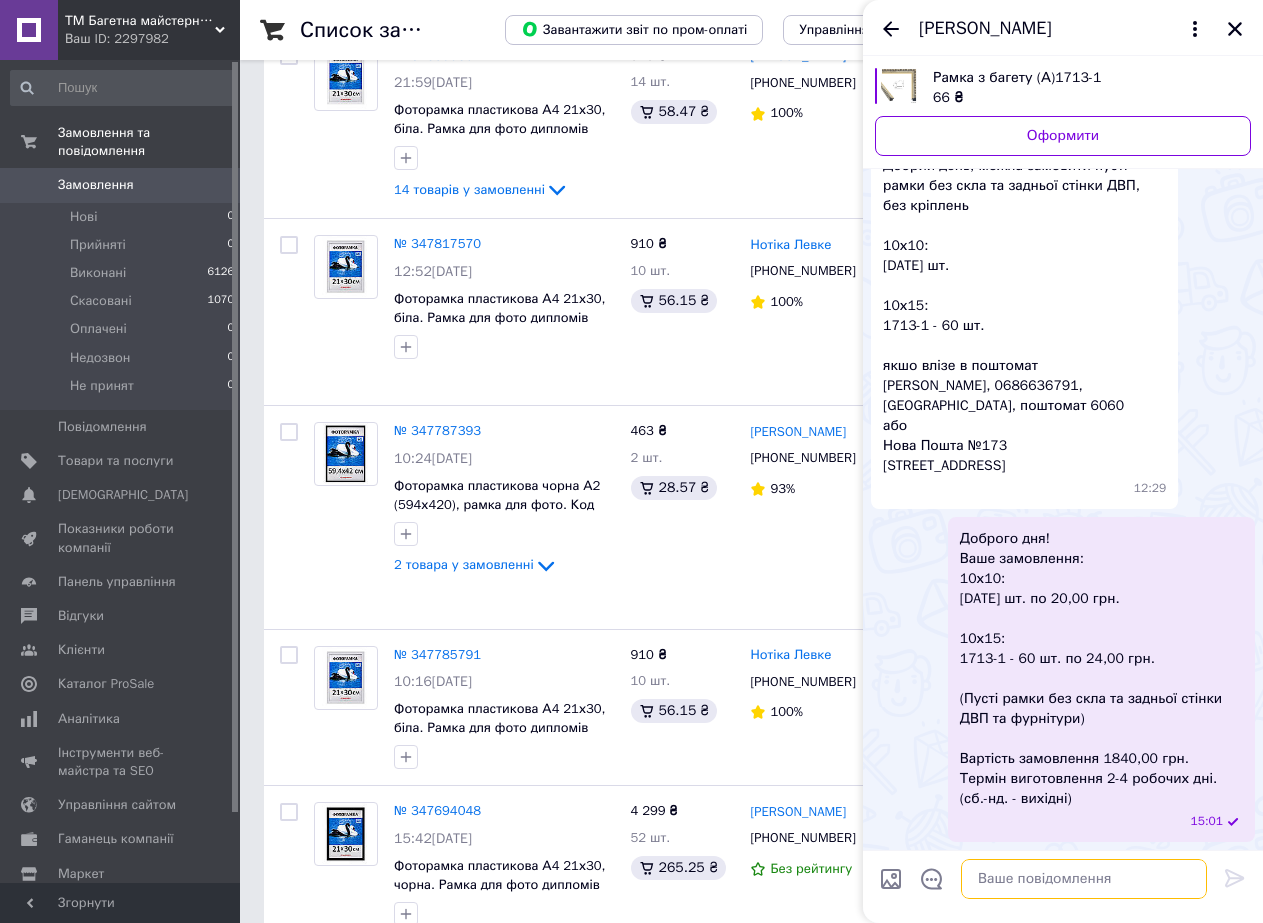 click at bounding box center [1084, 879] 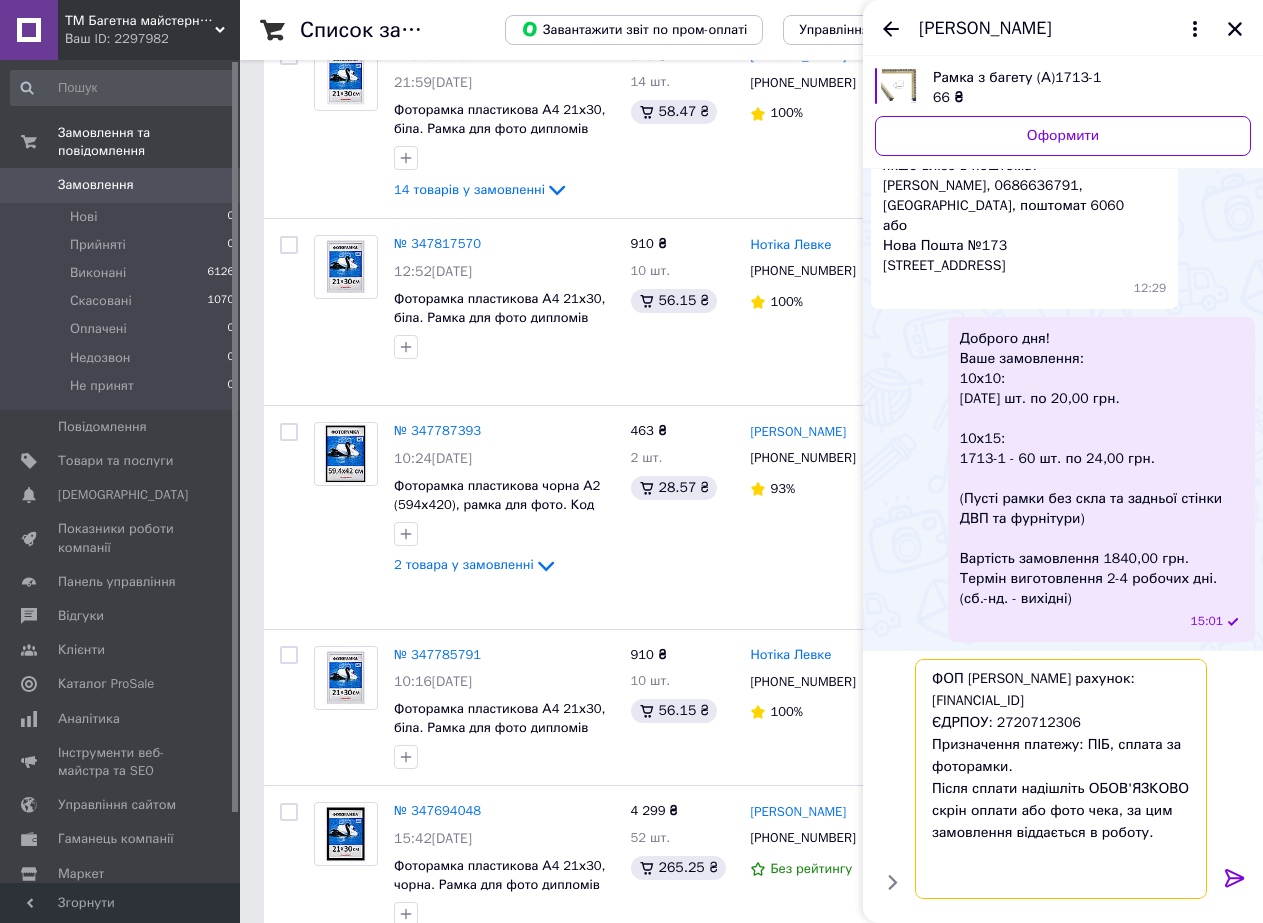 scroll, scrollTop: 0, scrollLeft: 0, axis: both 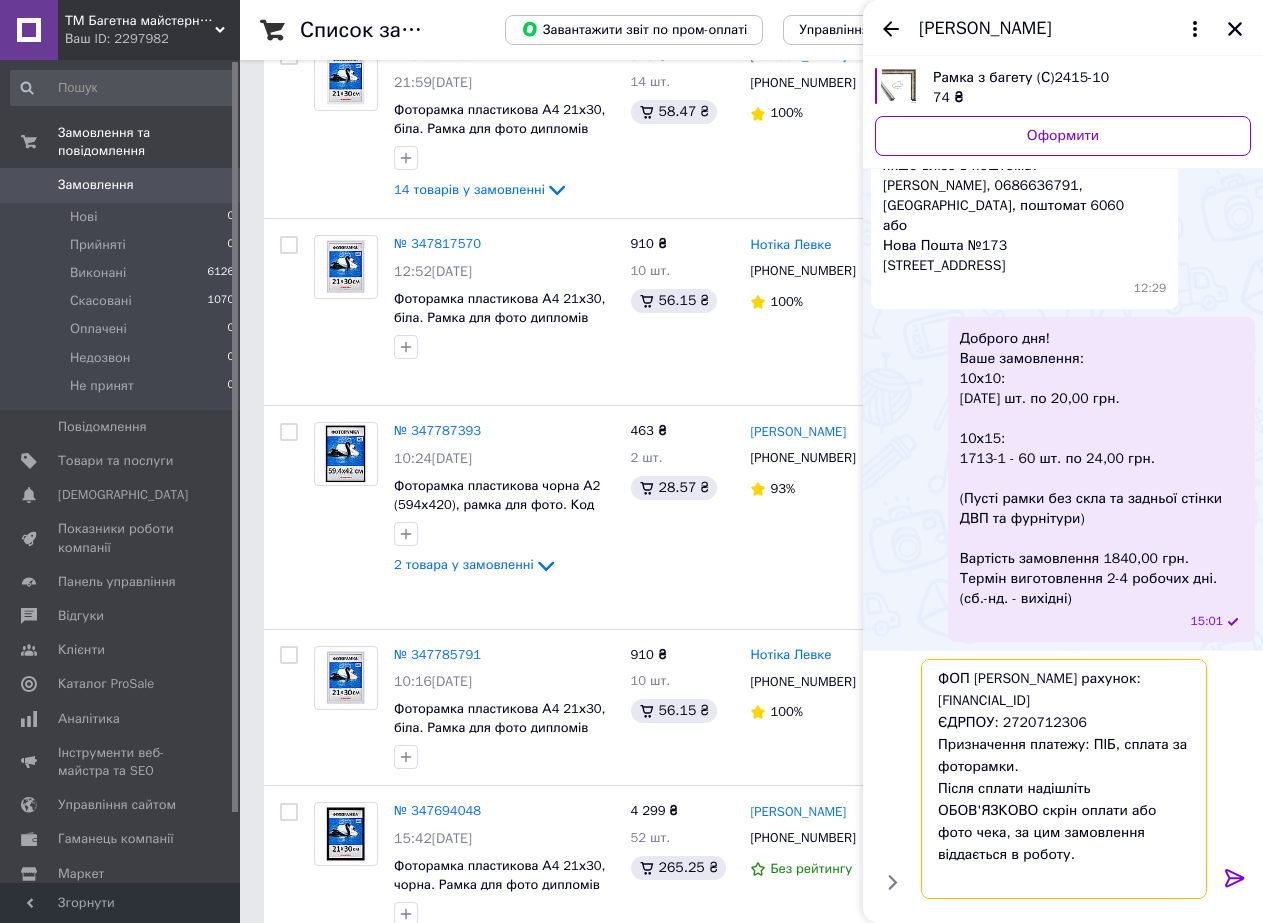 click on "ФОП [PERSON_NAME] рахунок:
[FINANCIAL_ID]
ЄДРПОУ: 2720712306
Призначення платежу: ПІБ, сплата за фоторамки.
Після сплати надішліть ОБОВ'ЯЗКОВО скрін оплати або фото чека, за цим замовлення віддається в роботу." at bounding box center (1064, 779) 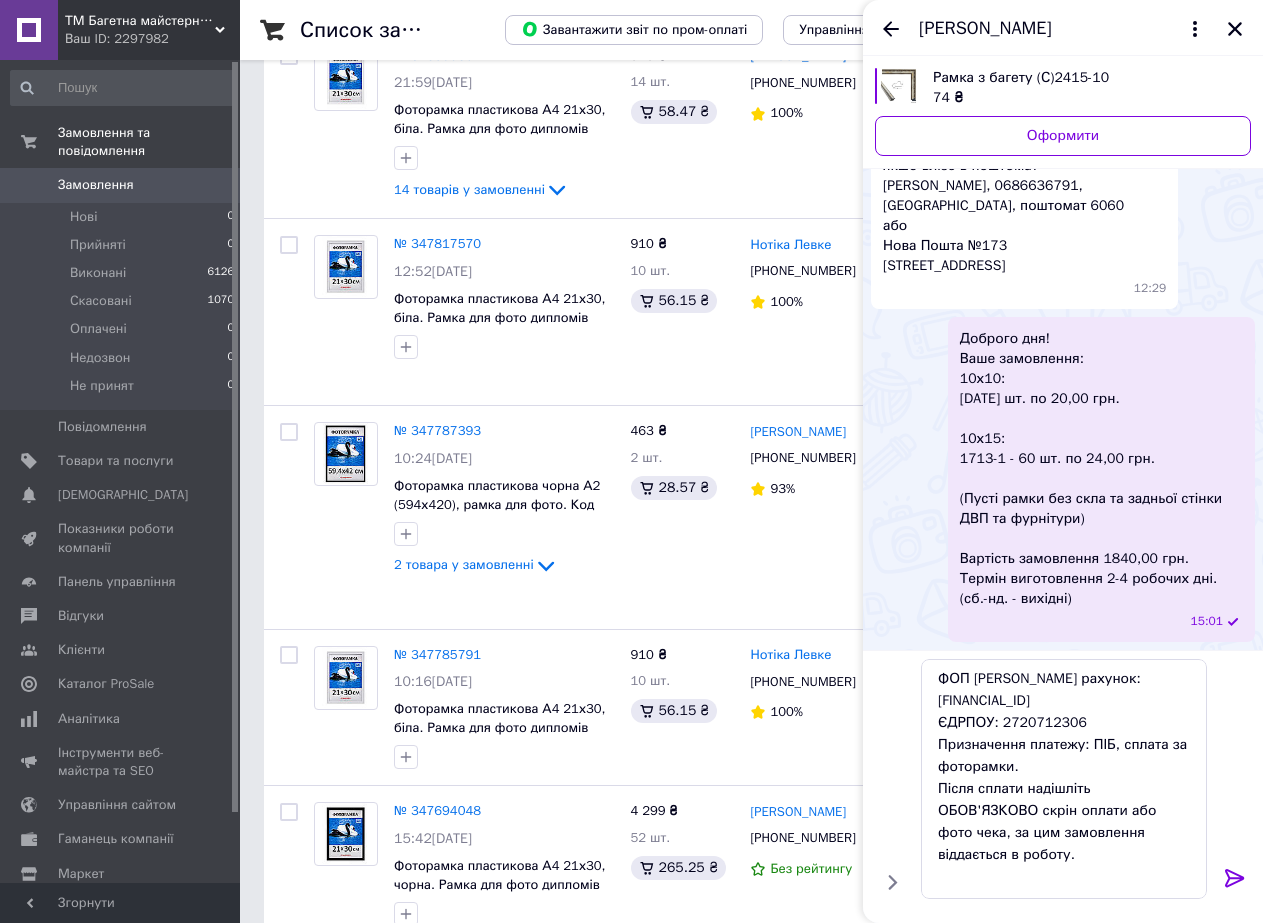 click at bounding box center [1235, 882] 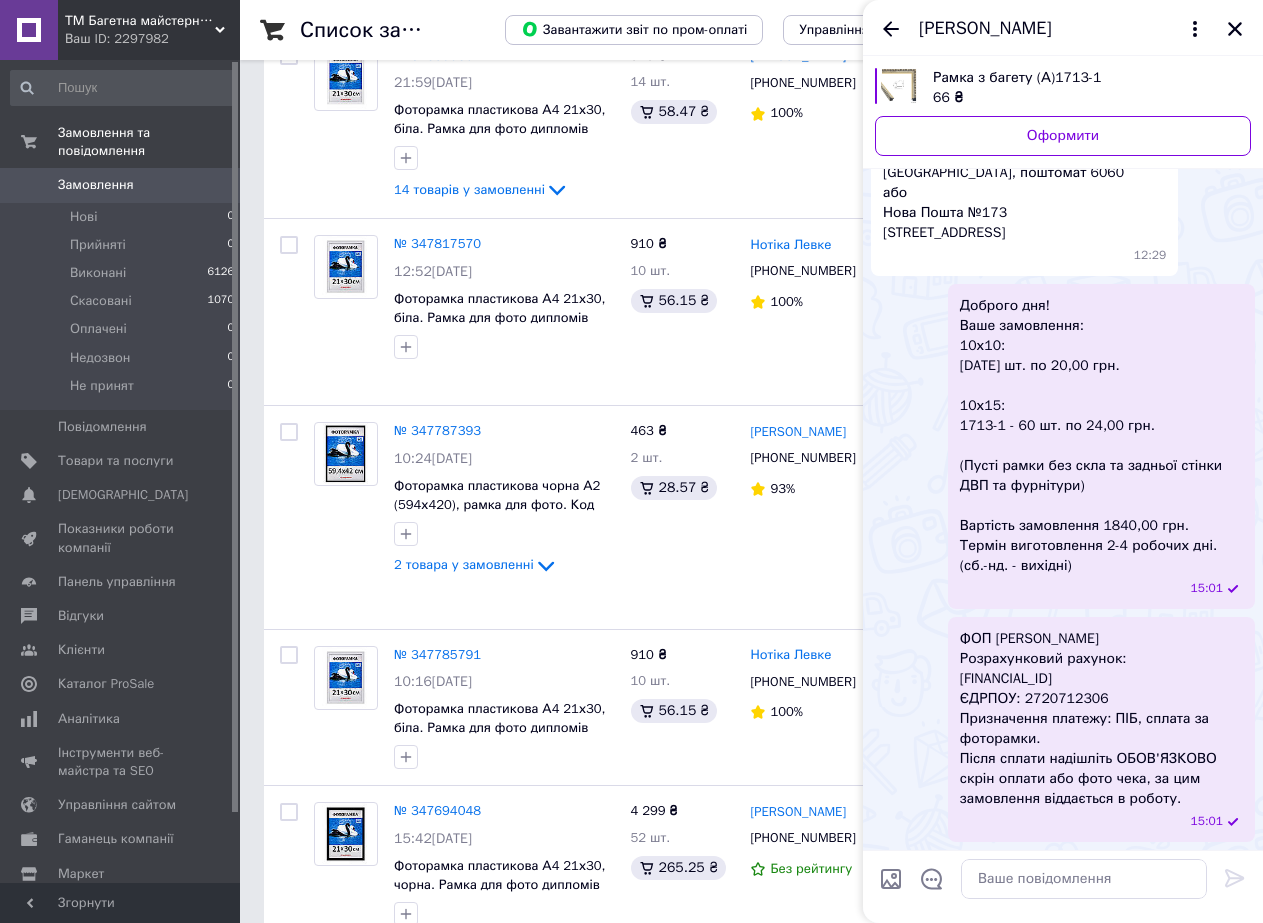 scroll, scrollTop: 12350, scrollLeft: 0, axis: vertical 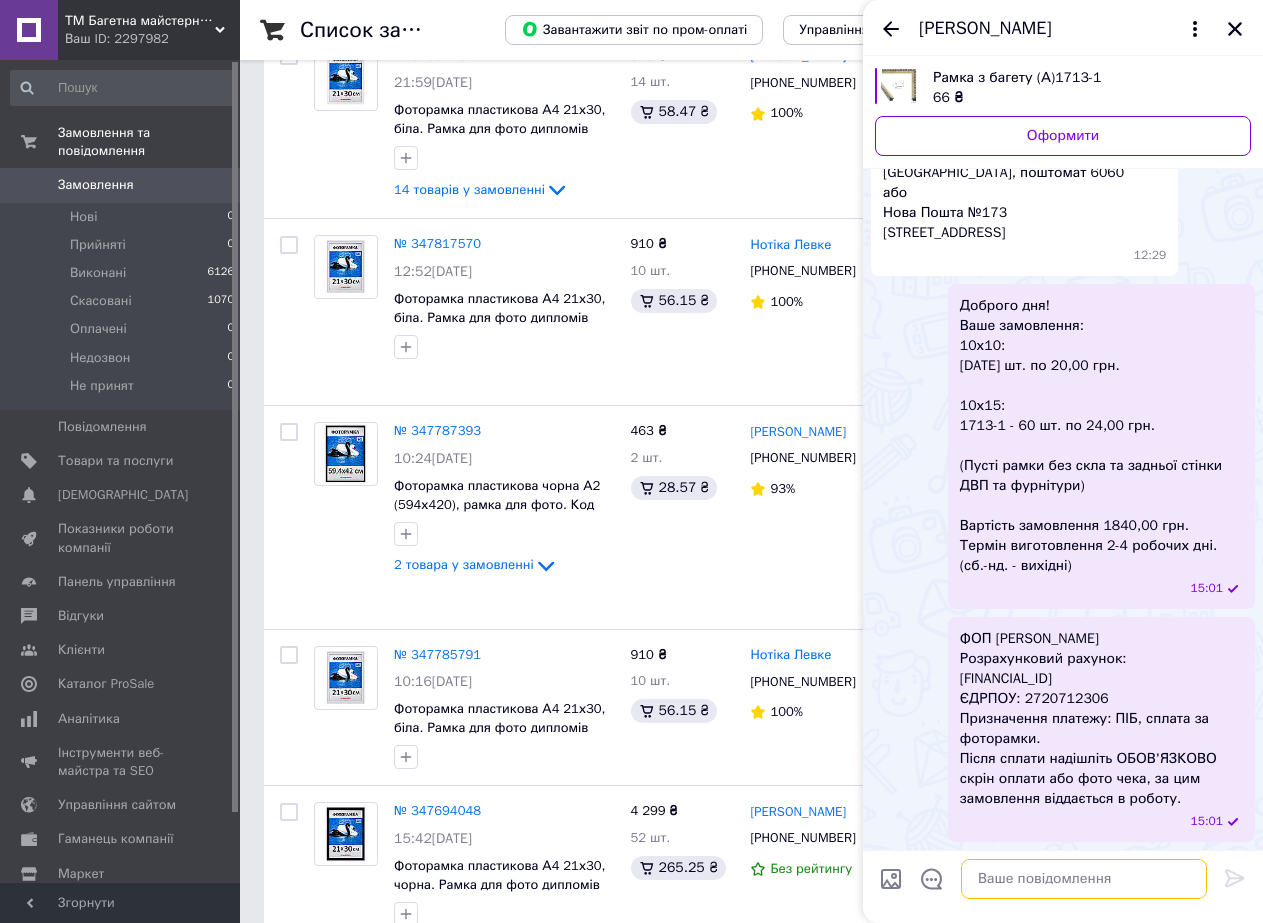 click at bounding box center [1084, 879] 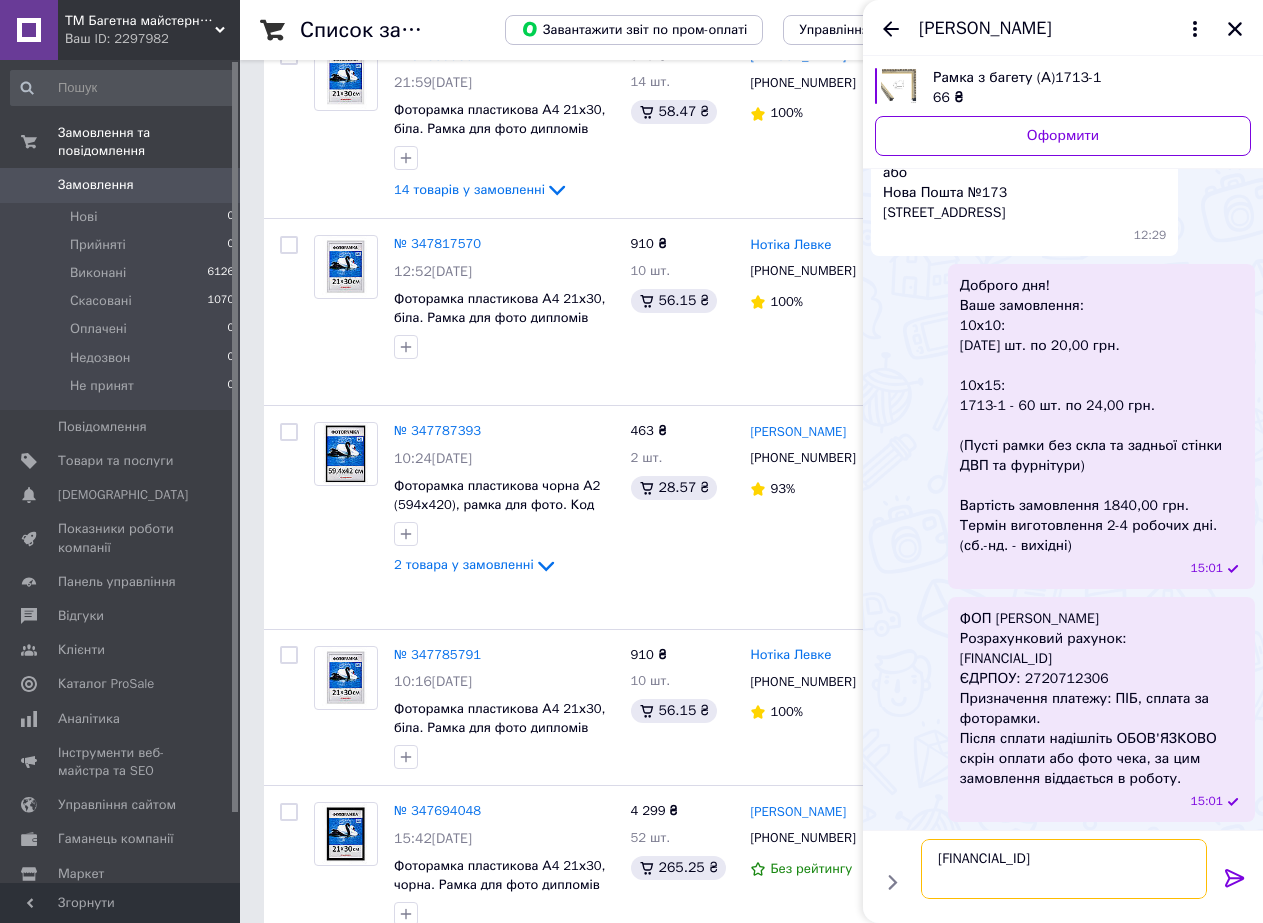 type on "[FINANCIAL_ID]" 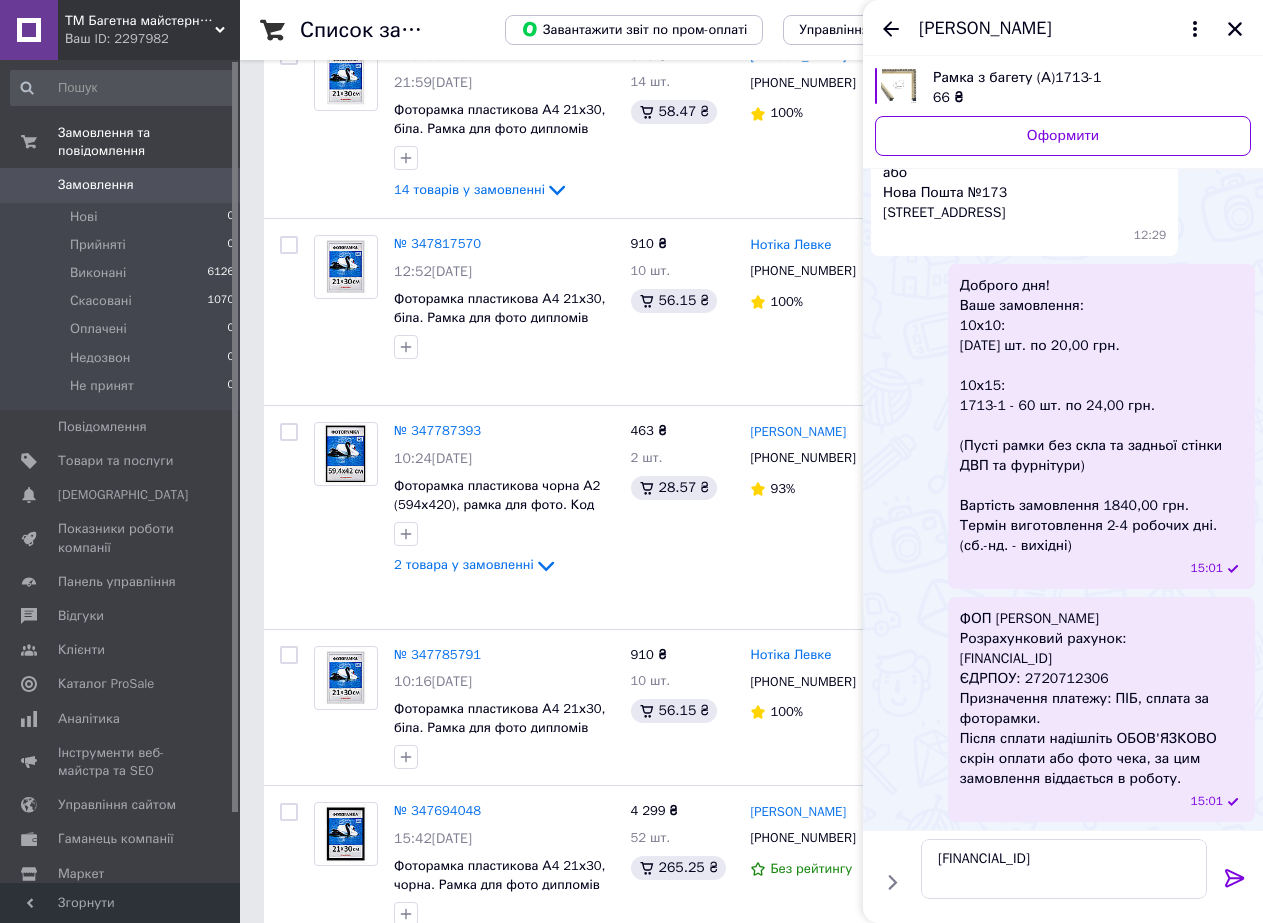 click at bounding box center (1235, 882) 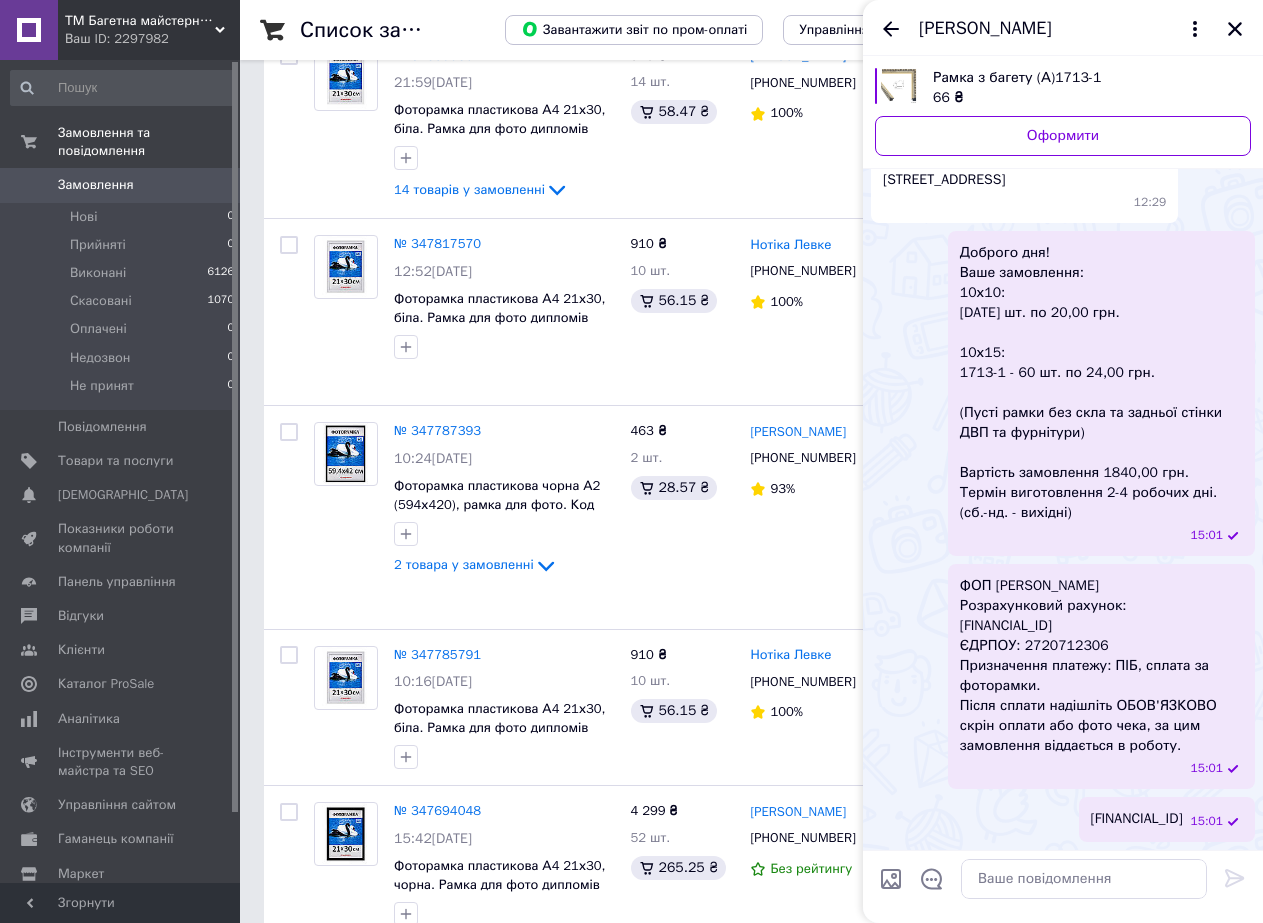 scroll, scrollTop: 12152, scrollLeft: 0, axis: vertical 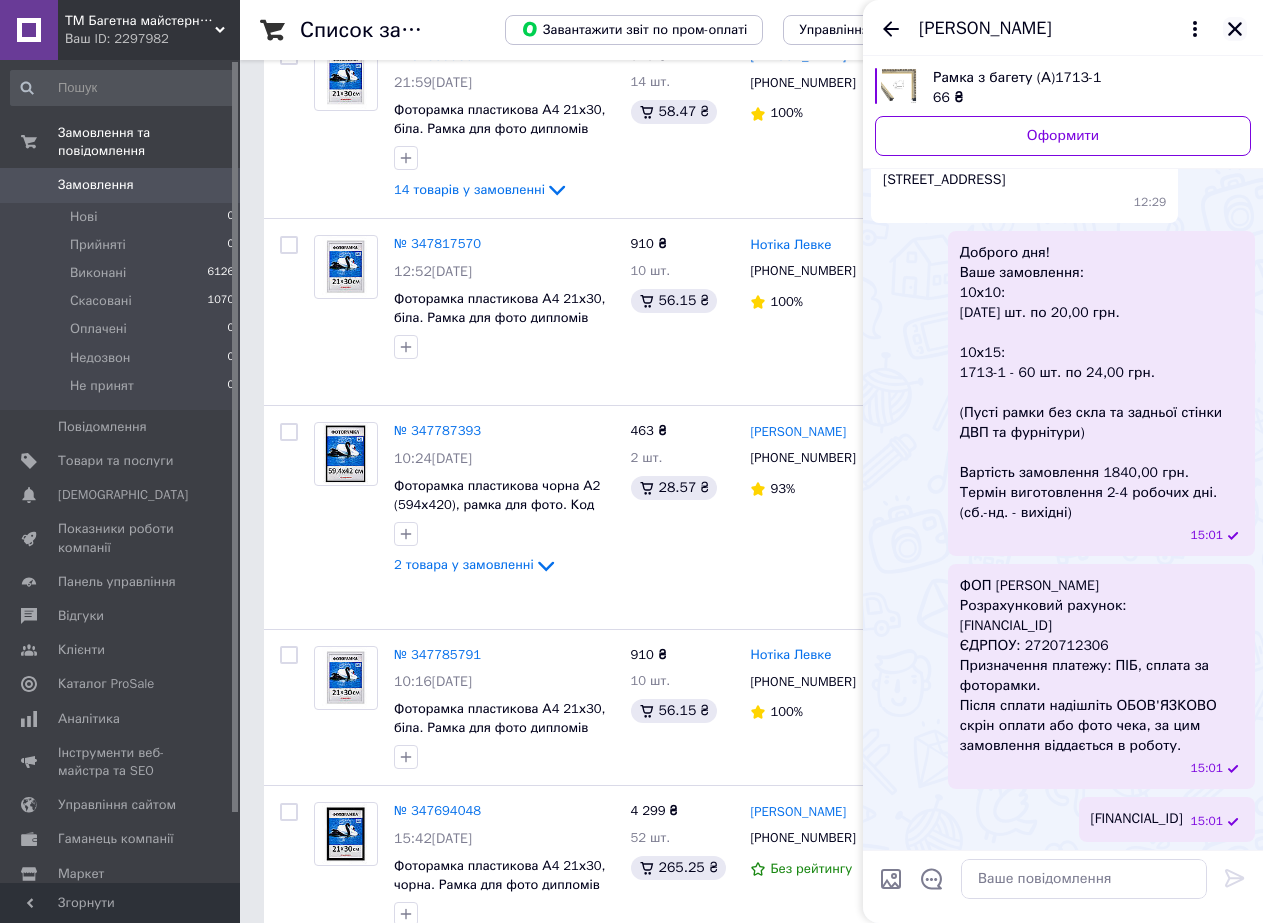 click 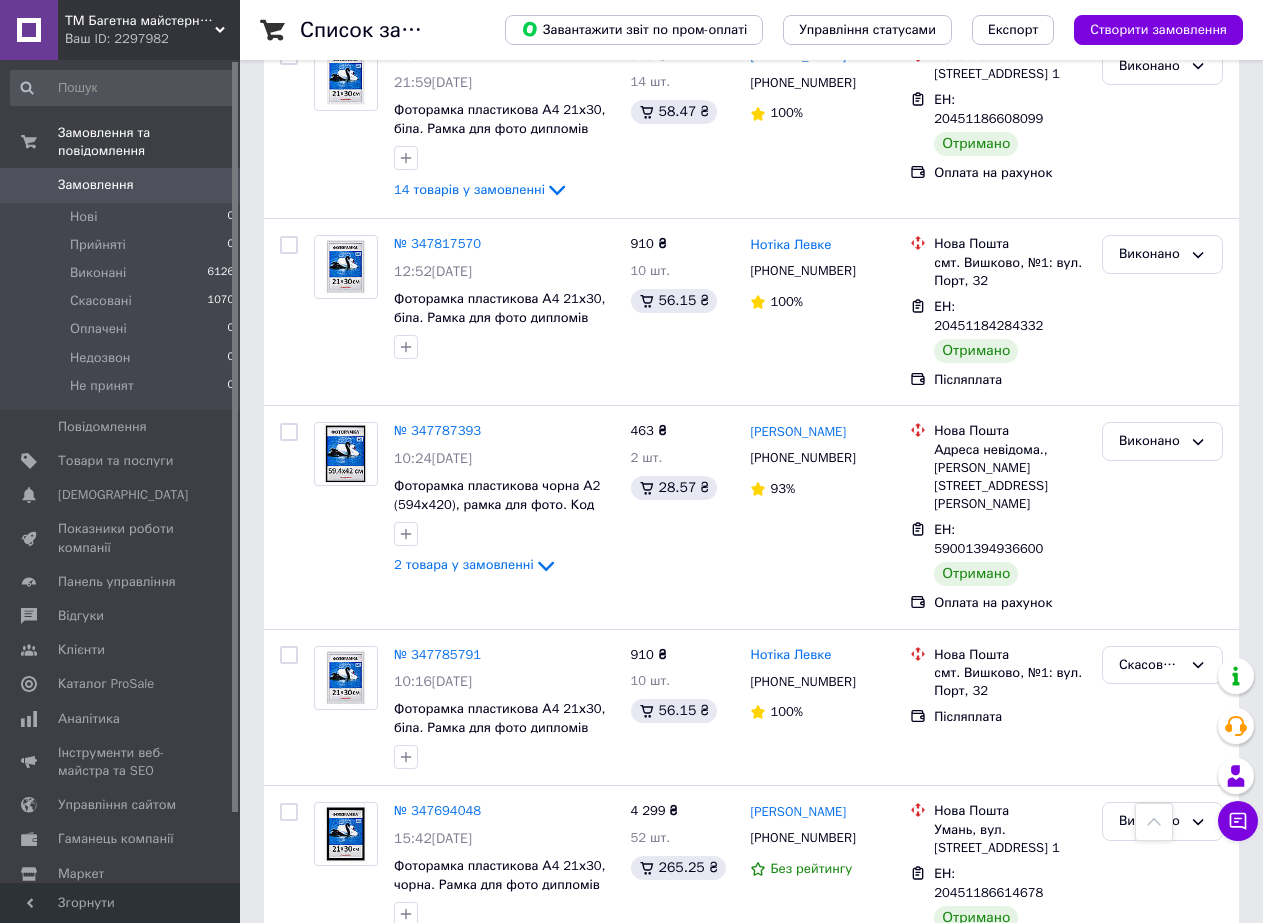 click on "Список замовлень   Завантажити звіт по пром-оплаті Управління статусами Експорт Створити замовлення Фільтри Збережені фільтри: Усі (7196) Замовлення Cума Покупець Доставка та оплата Статус № 351132171 11:18[DATE] Рамка з багету (С)3020-33 500 ₴ 5 пог.м 30.85 ₴ [PERSON_NAME] [PHONE_NUMBER] 91% Нова Пошта с. Великі Лучки, №1: площа Визволення, 6 ЕН: 20451200521849 Отримано Післяплата Виконано № 351114084 09:26[DATE] Фоторамка пластикова 30х40, рамка для фото. Код 1713-1 4 товара у замовленні 452 ₴ 4 шт. 27.88 ₴ [PERSON_NAME] [PHONE_NUMBER] 100% Нова Пошта ЕН: 20451198940286 Отримано Пром-оплата [PERSON_NAME] 4 008 ₴ 1" at bounding box center (751, 146) 